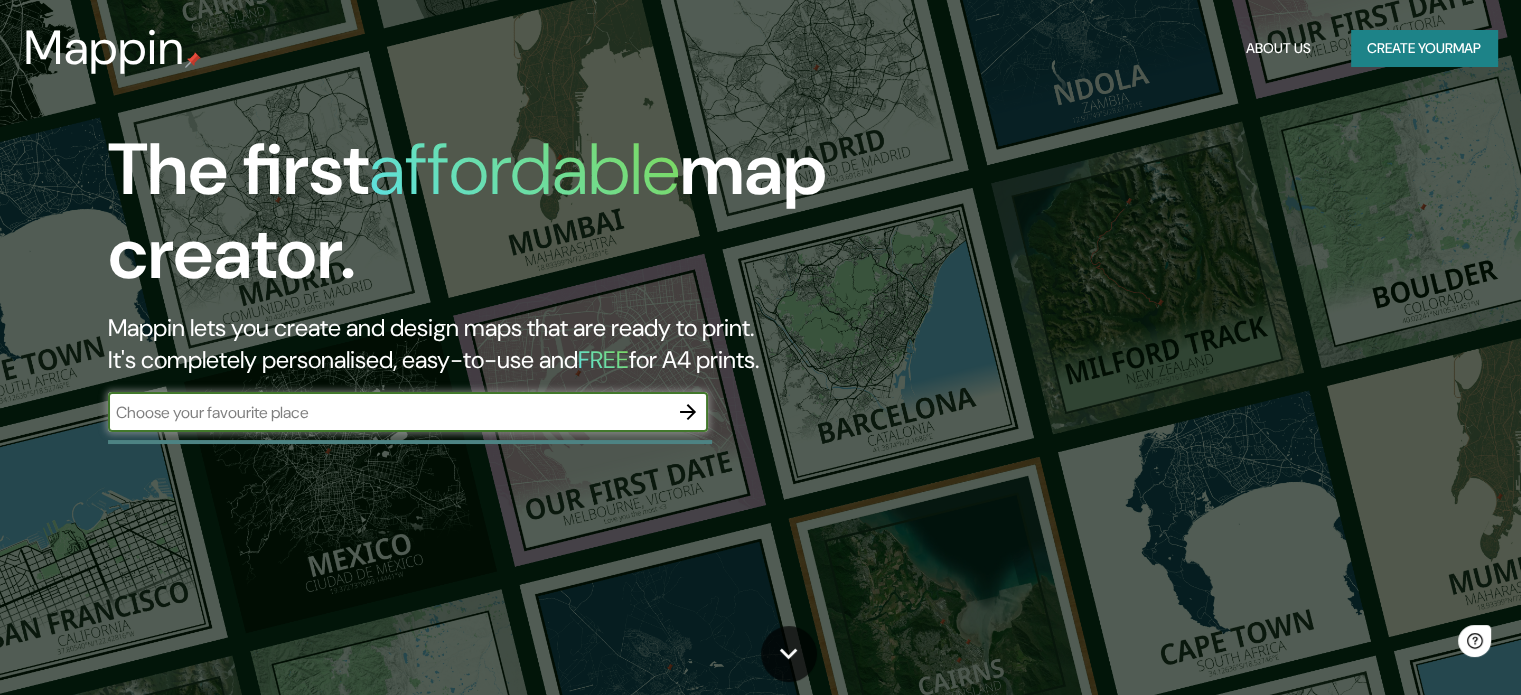 scroll, scrollTop: 0, scrollLeft: 0, axis: both 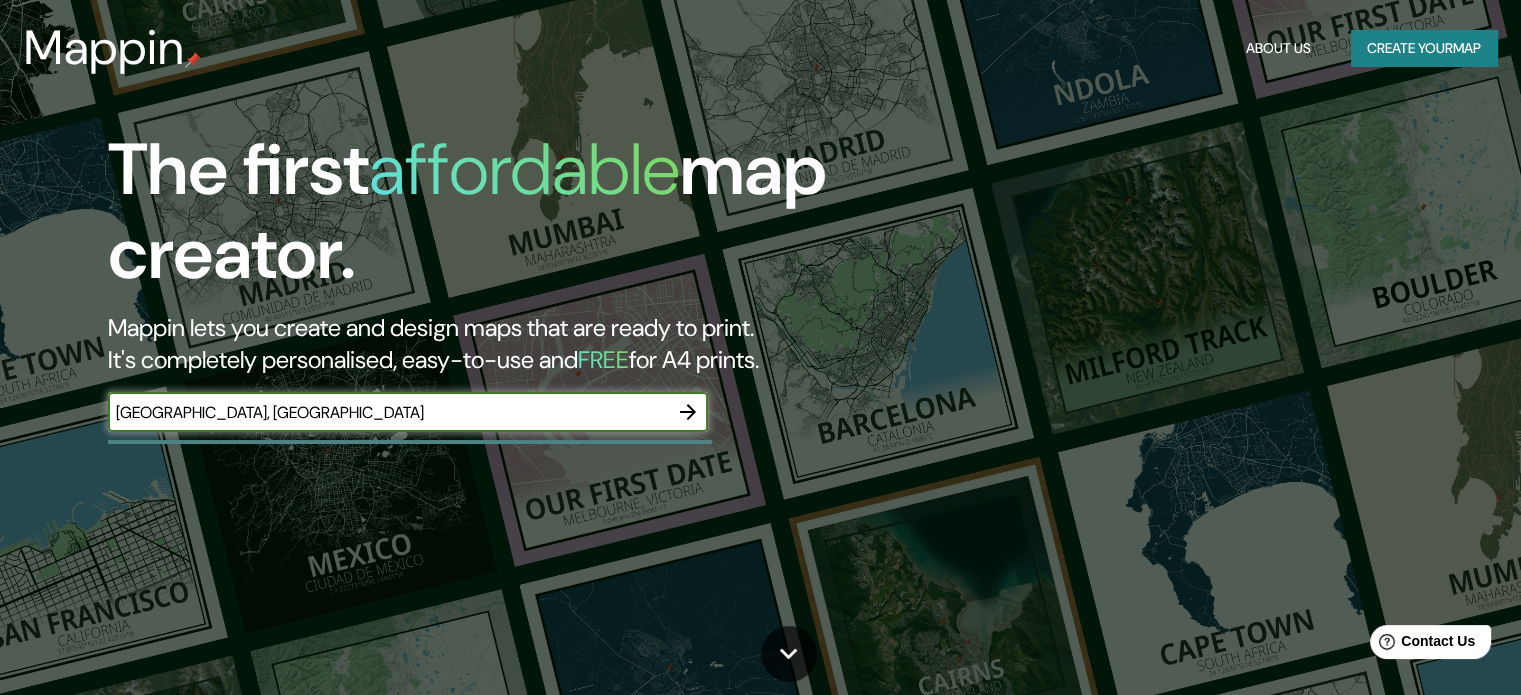 type on "[GEOGRAPHIC_DATA], [GEOGRAPHIC_DATA]" 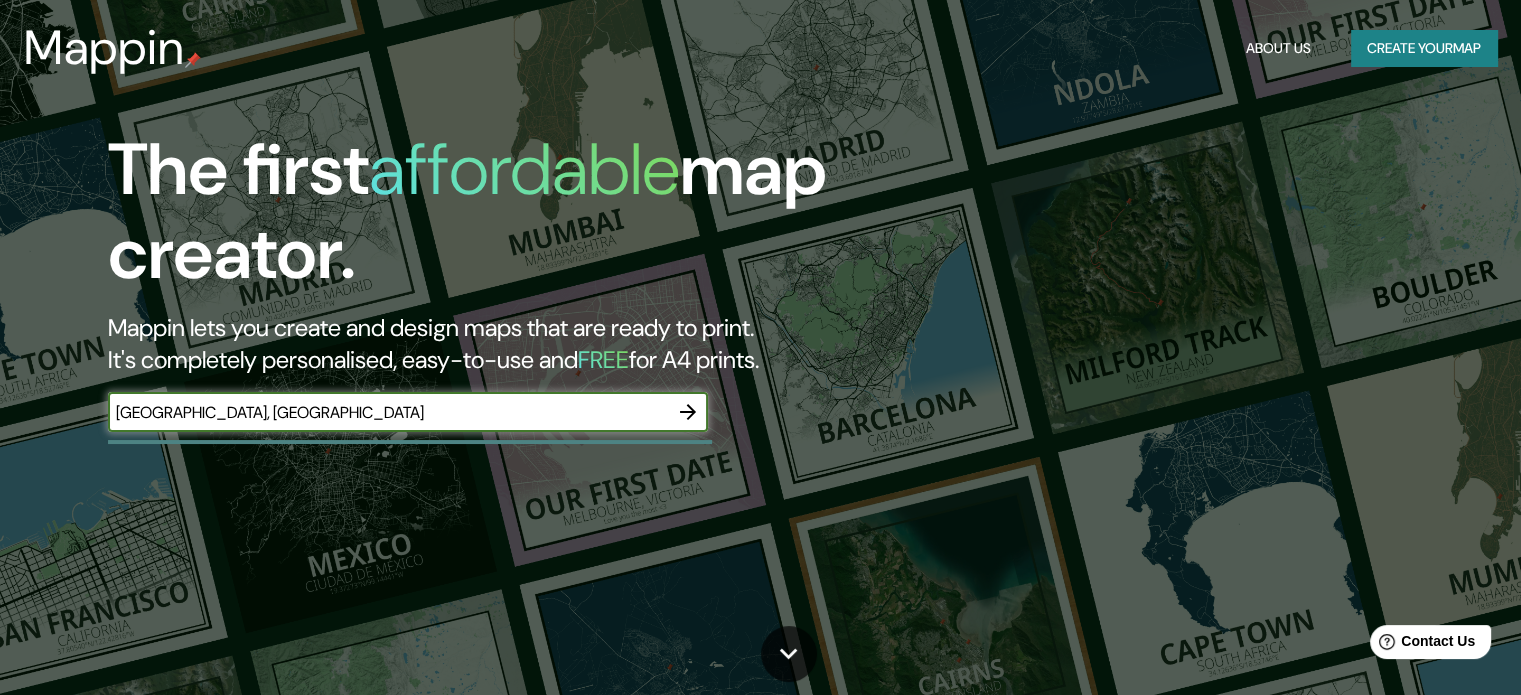 click 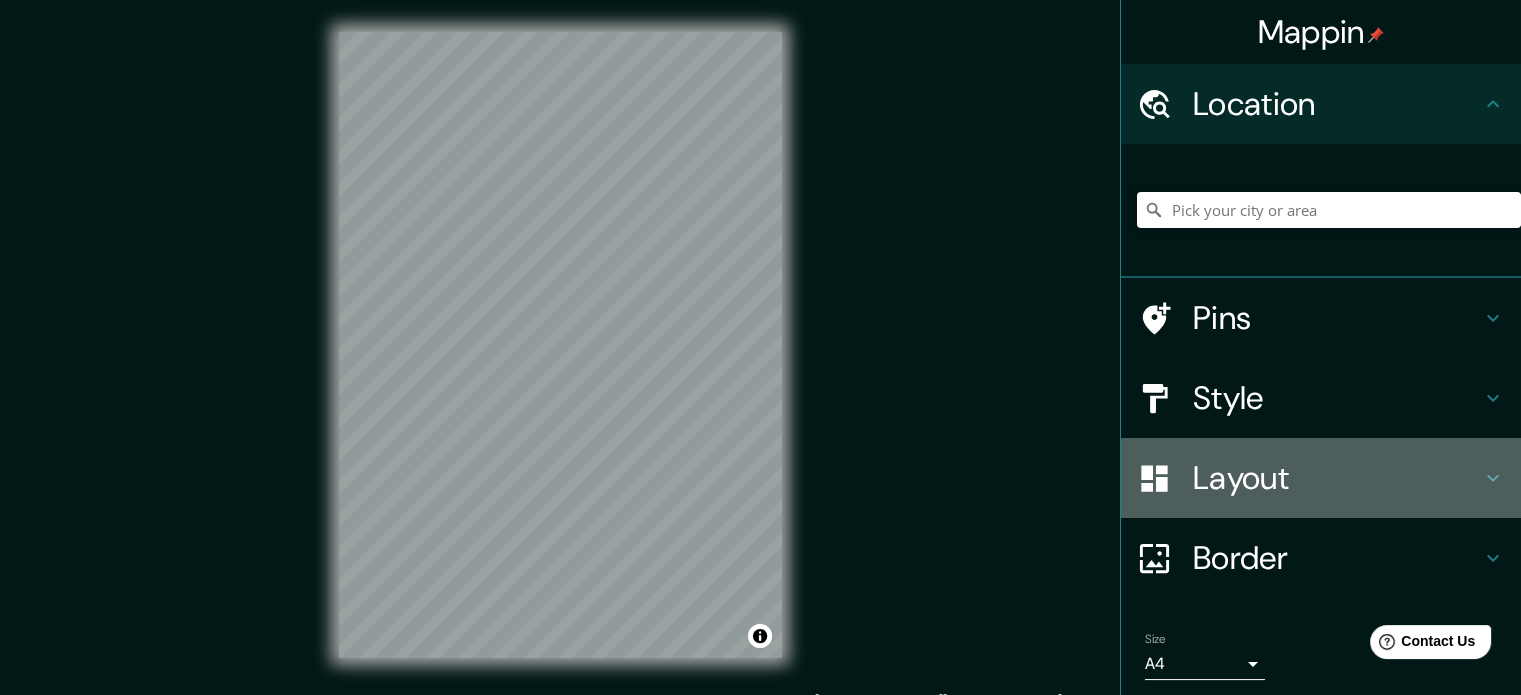 click on "Layout" at bounding box center [1337, 478] 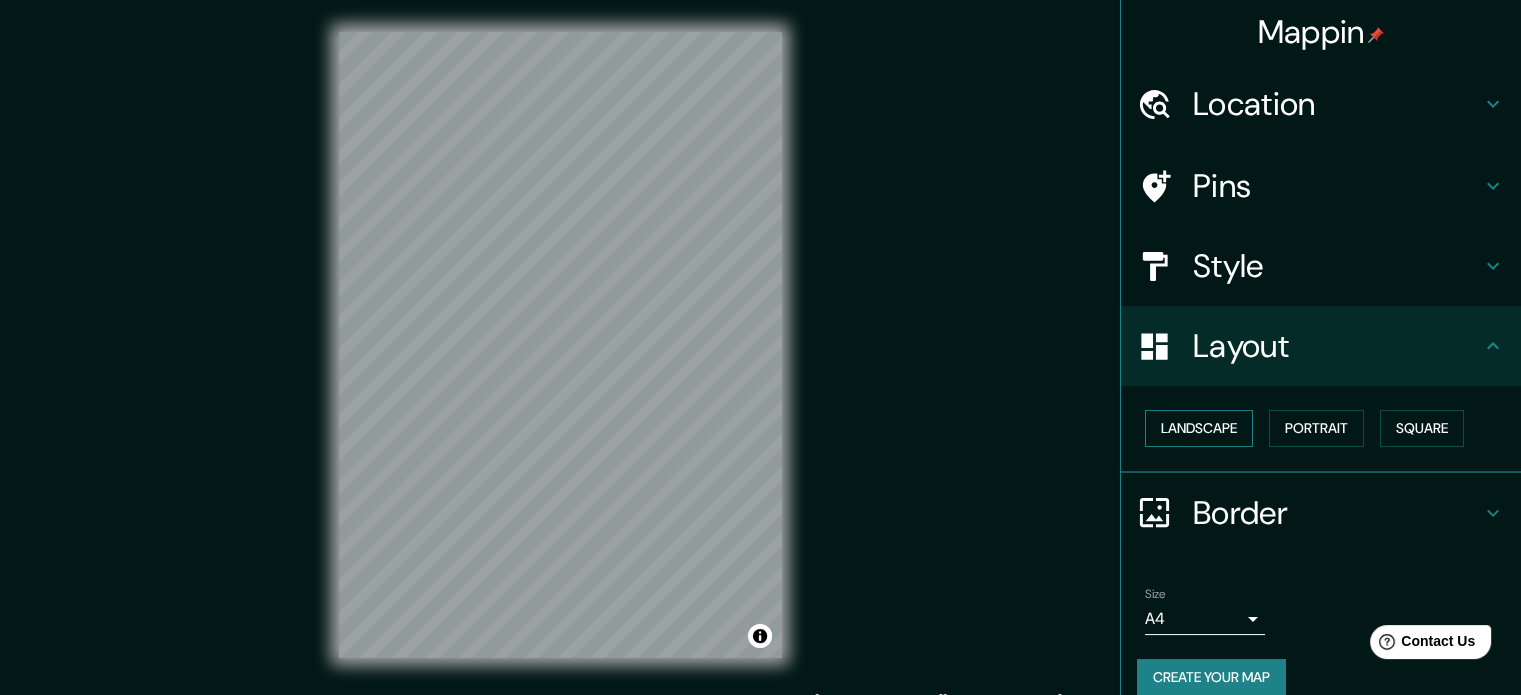 click on "Landscape" at bounding box center (1199, 428) 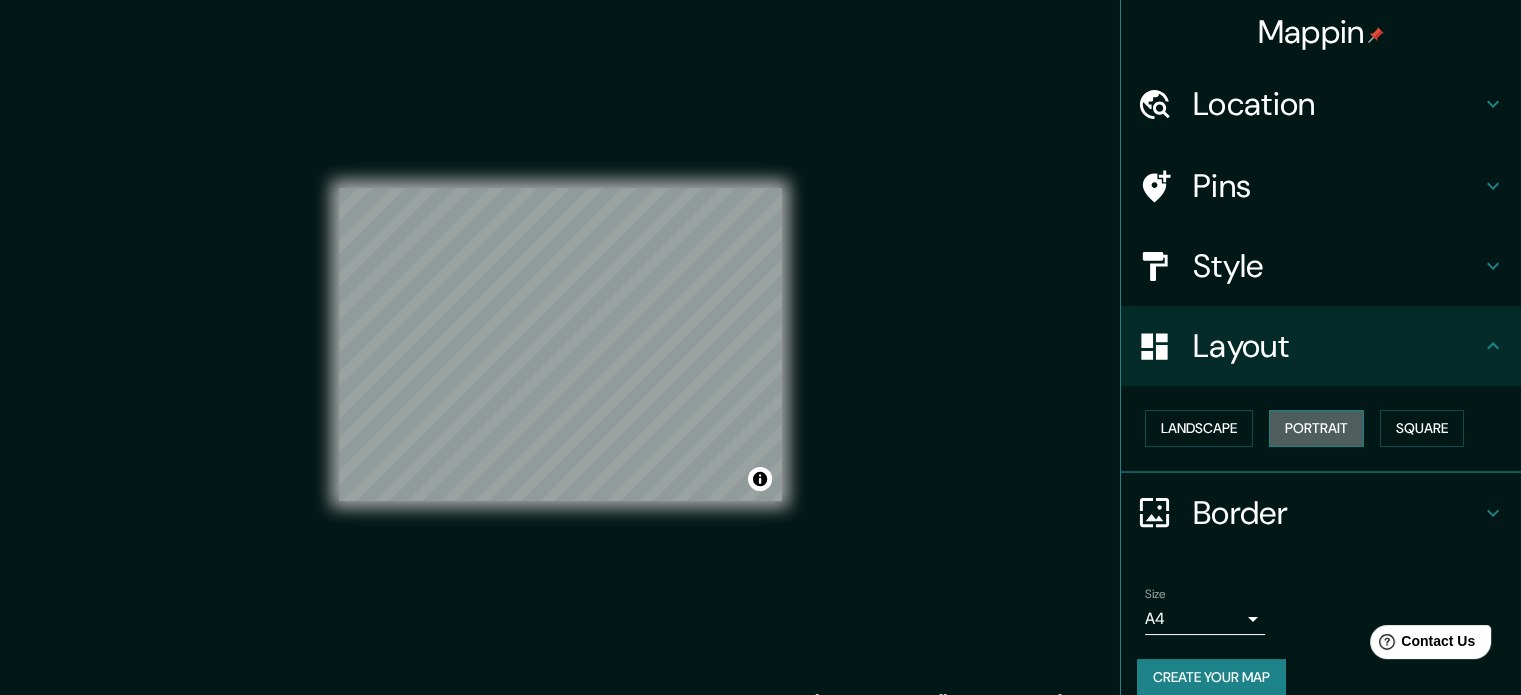 click on "Portrait" at bounding box center (1316, 428) 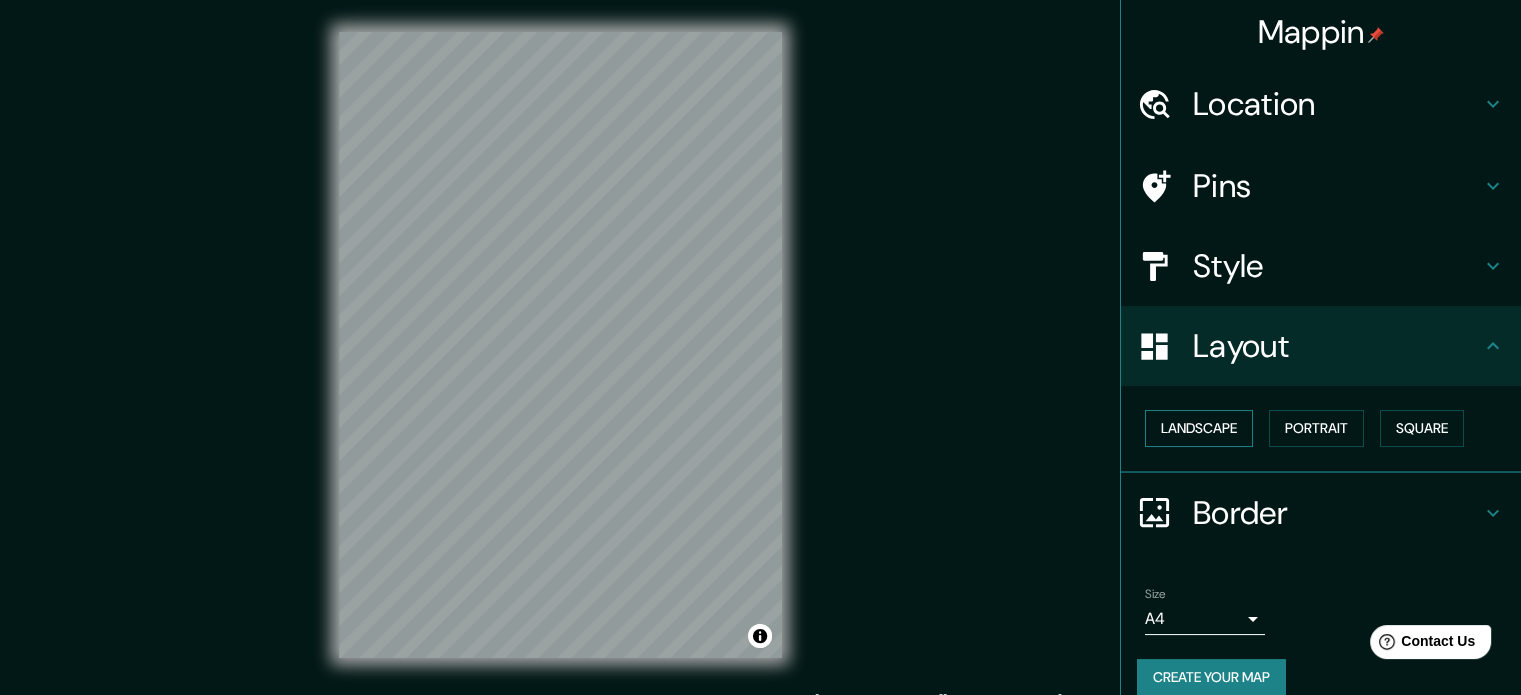 click on "Landscape [GEOGRAPHIC_DATA]" at bounding box center (1329, 428) 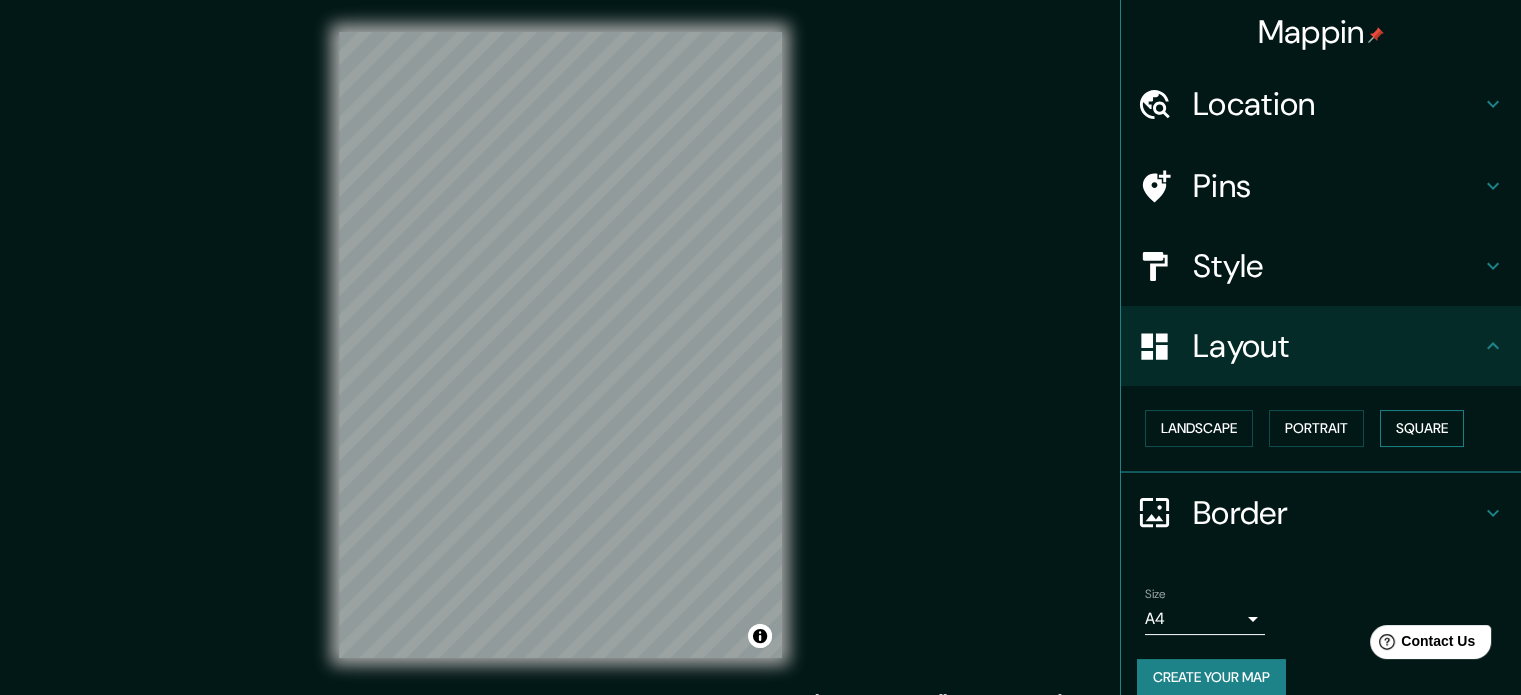 click on "Square" at bounding box center (1422, 428) 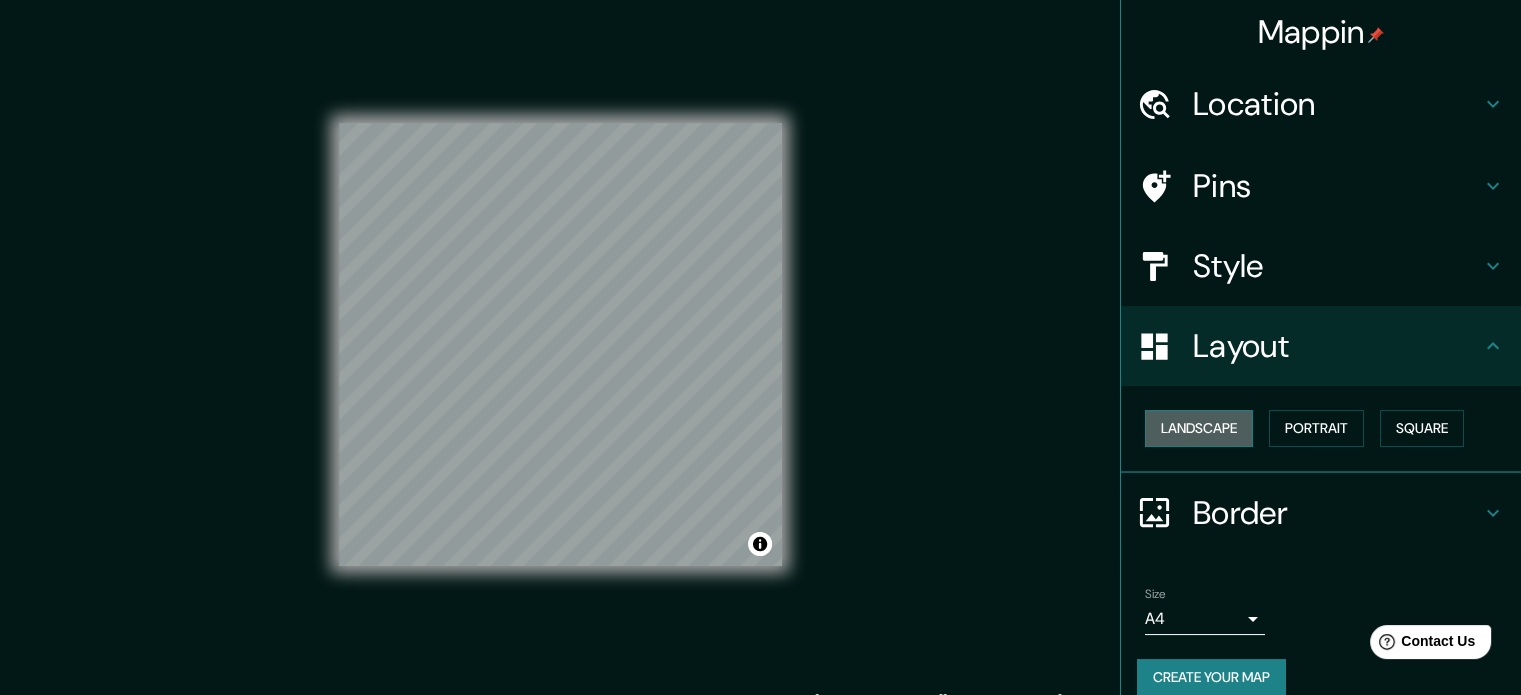 click on "Landscape" at bounding box center [1199, 428] 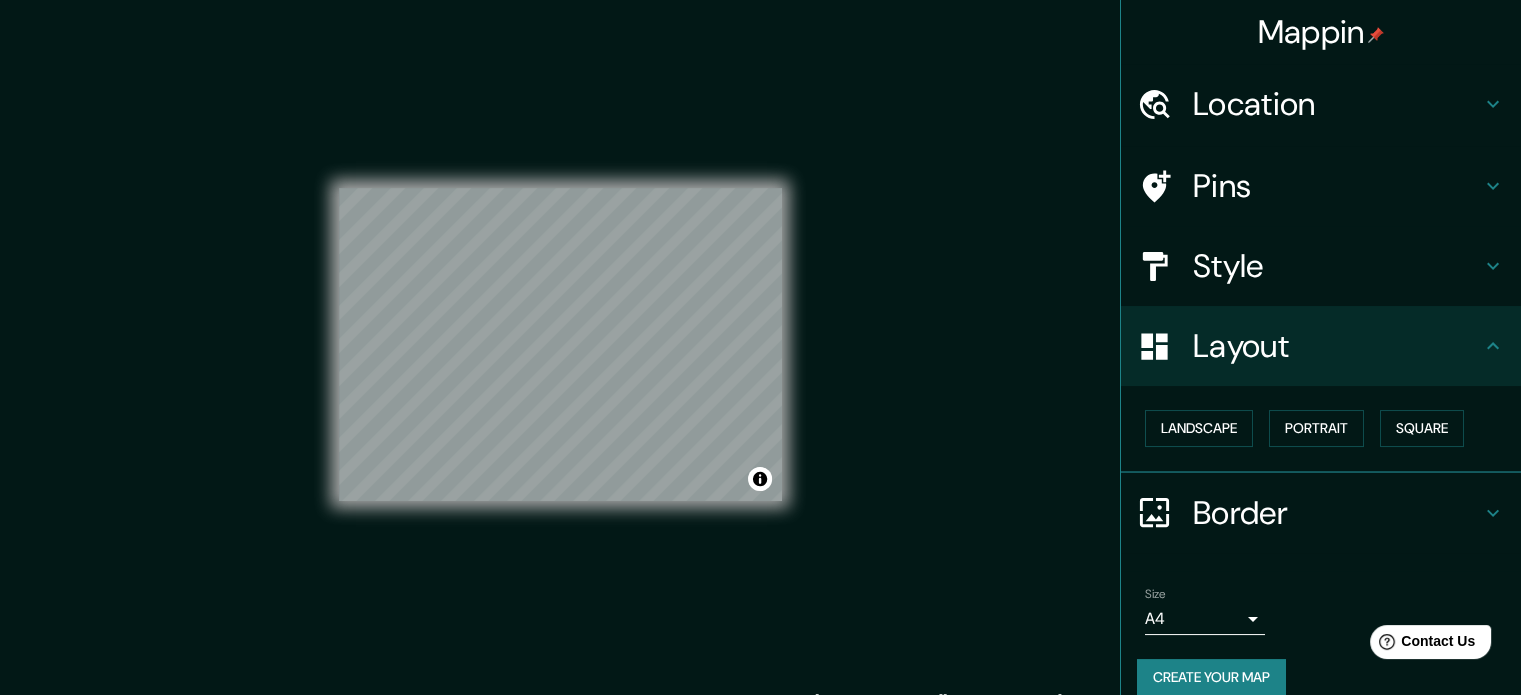 click on "Landscape [GEOGRAPHIC_DATA]" at bounding box center (1329, 428) 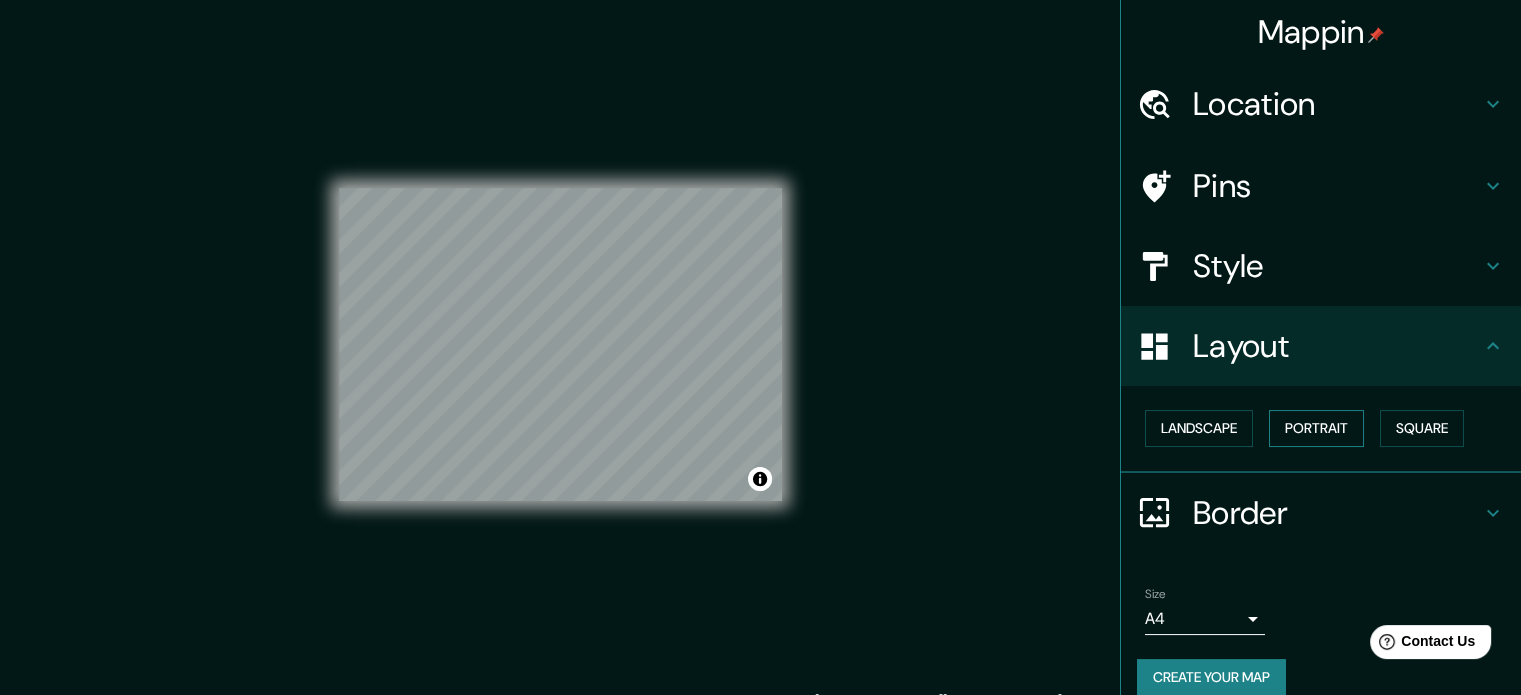 click on "Portrait" at bounding box center (1316, 428) 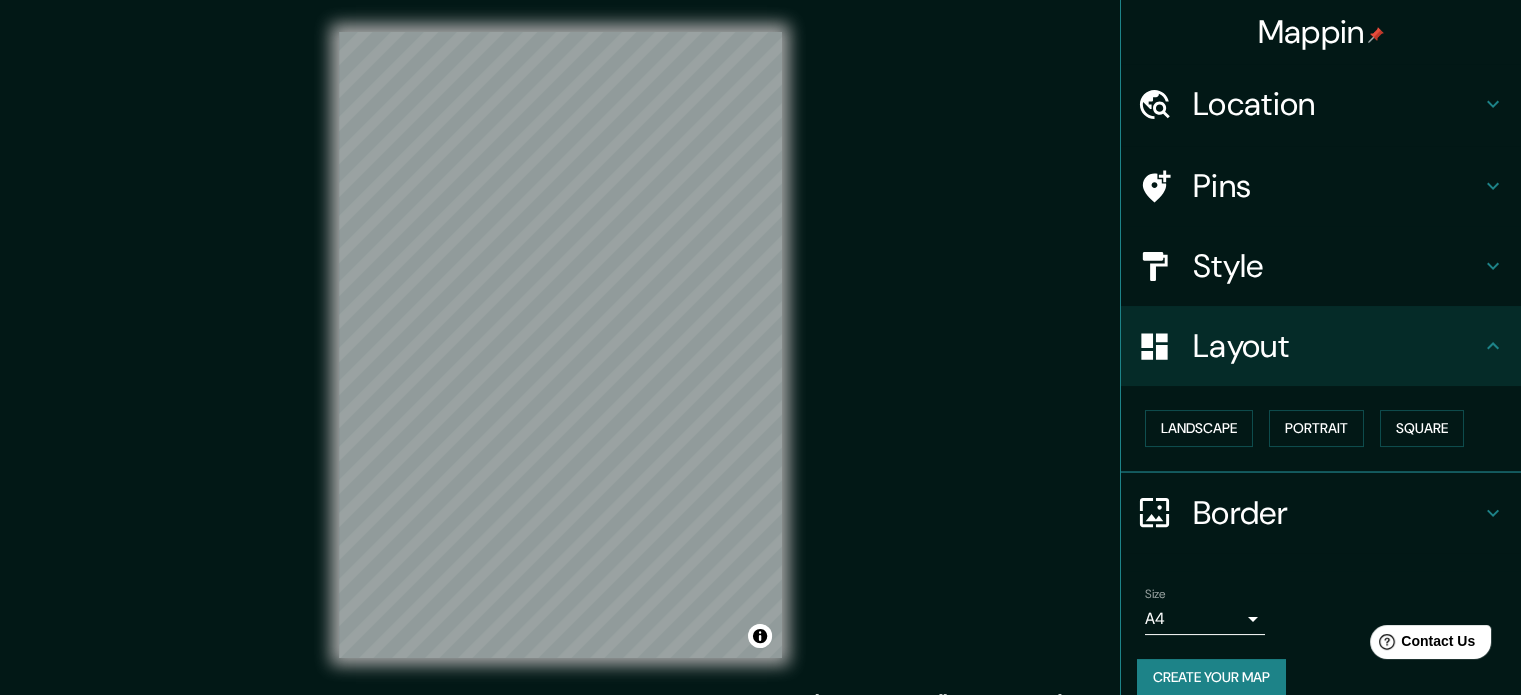click on "Pins" at bounding box center (1337, 186) 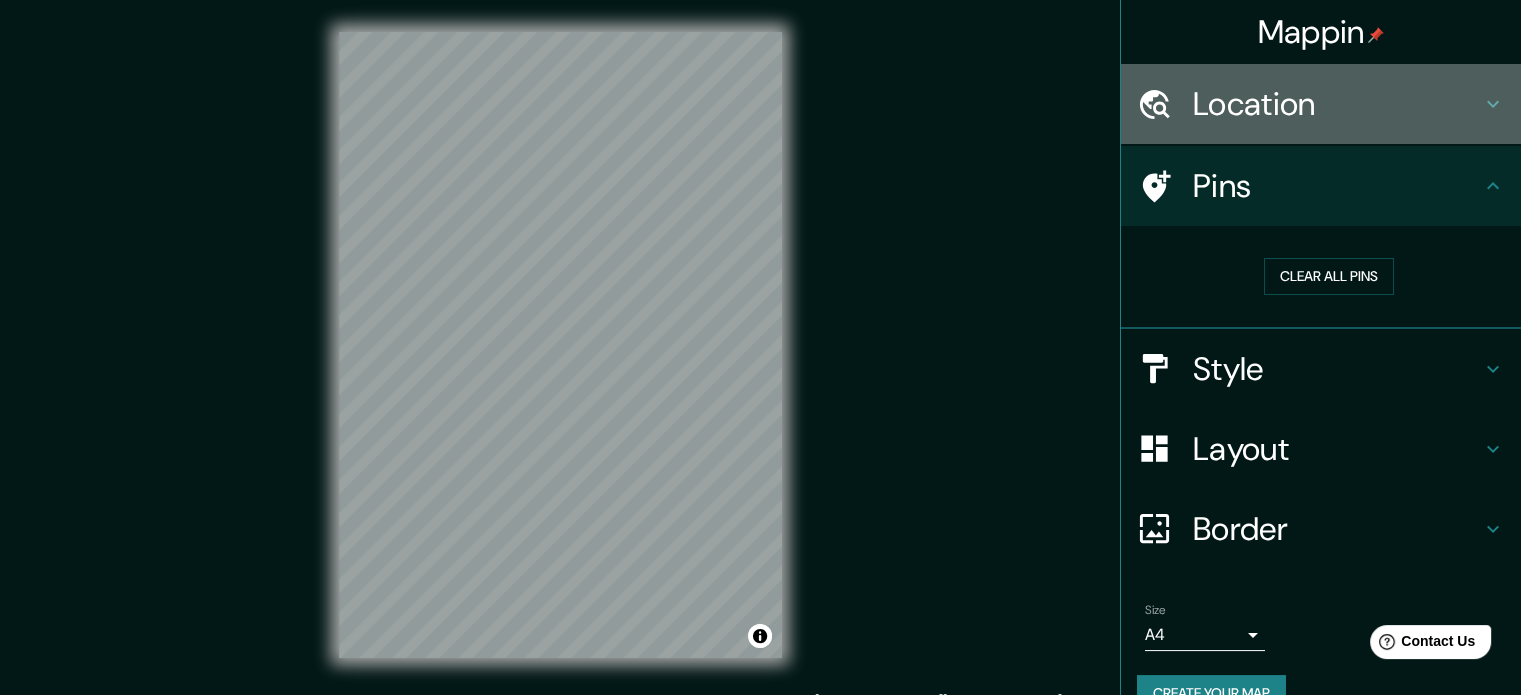 click on "Location" at bounding box center (1337, 104) 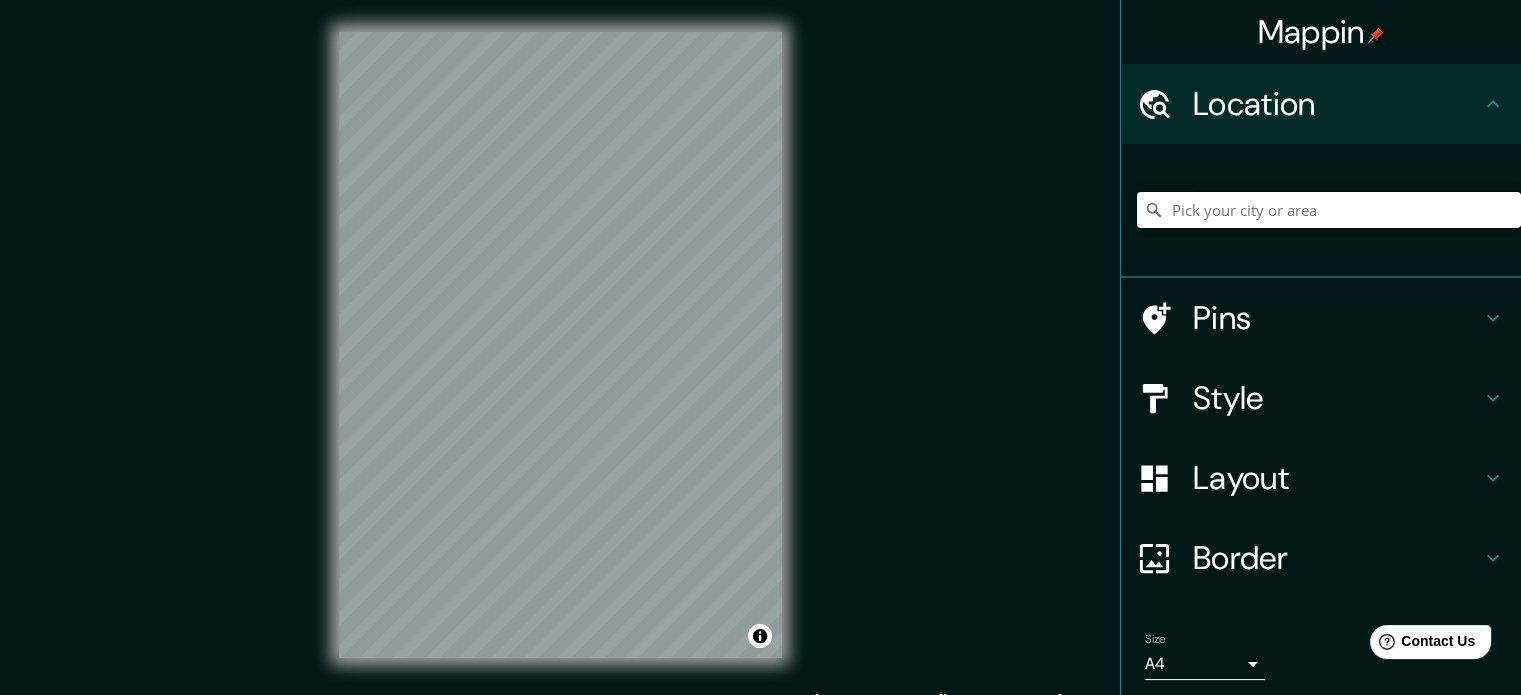 click at bounding box center (1329, 210) 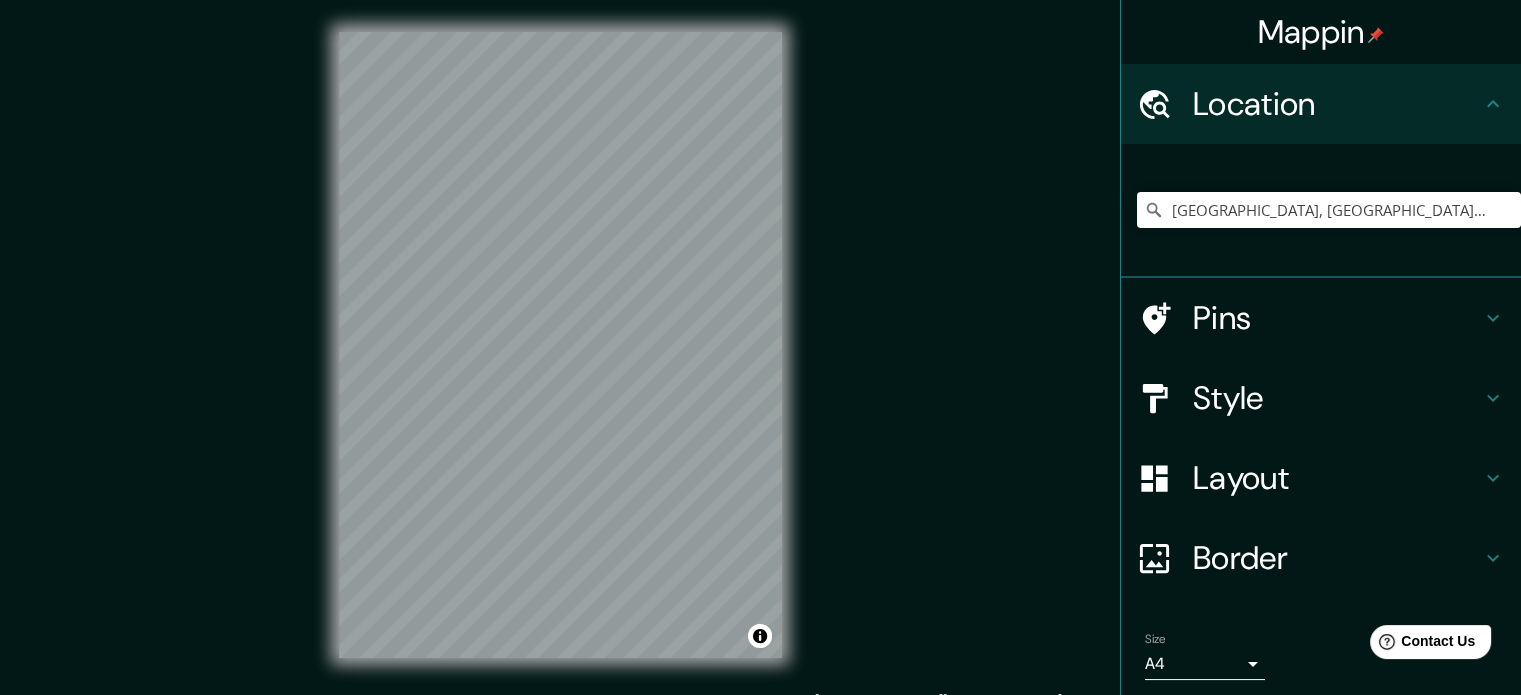 click on "Pins" at bounding box center (1337, 318) 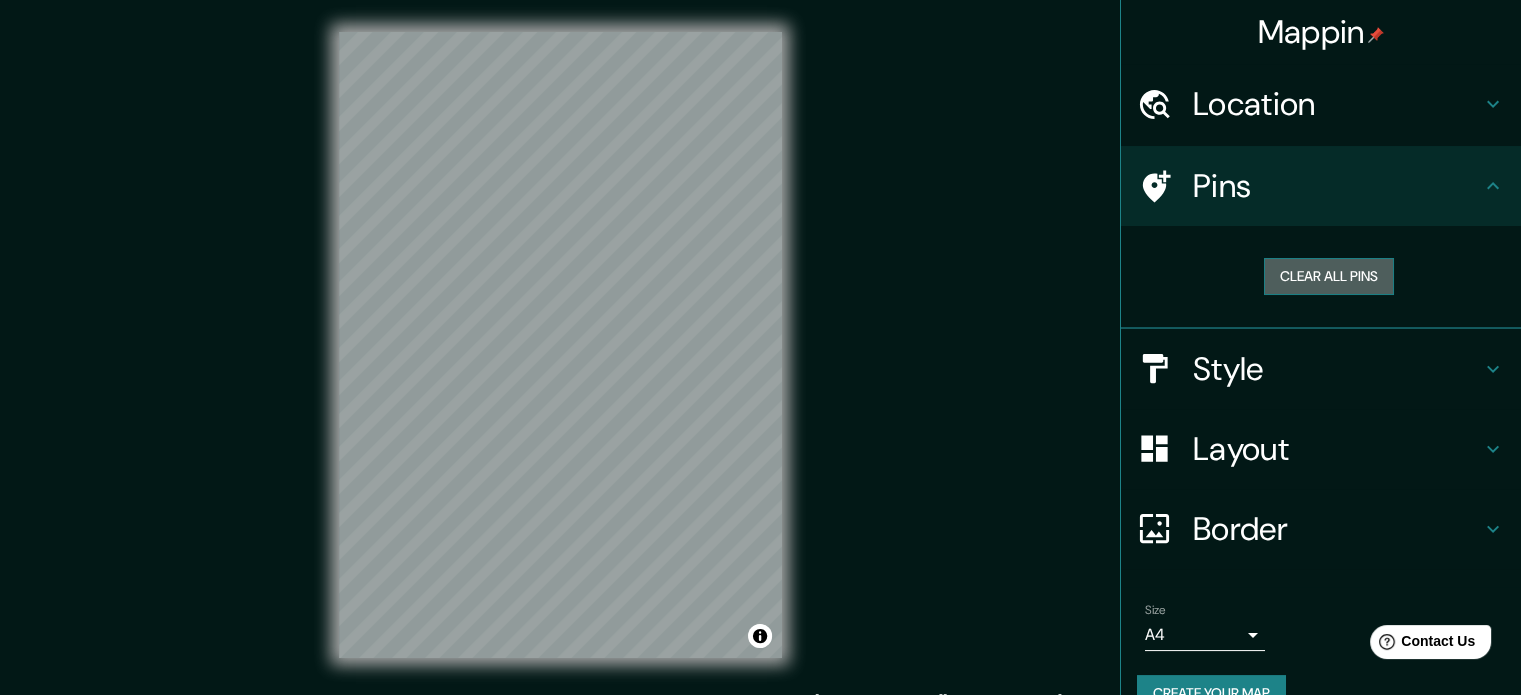 click on "Clear all pins" at bounding box center [1329, 276] 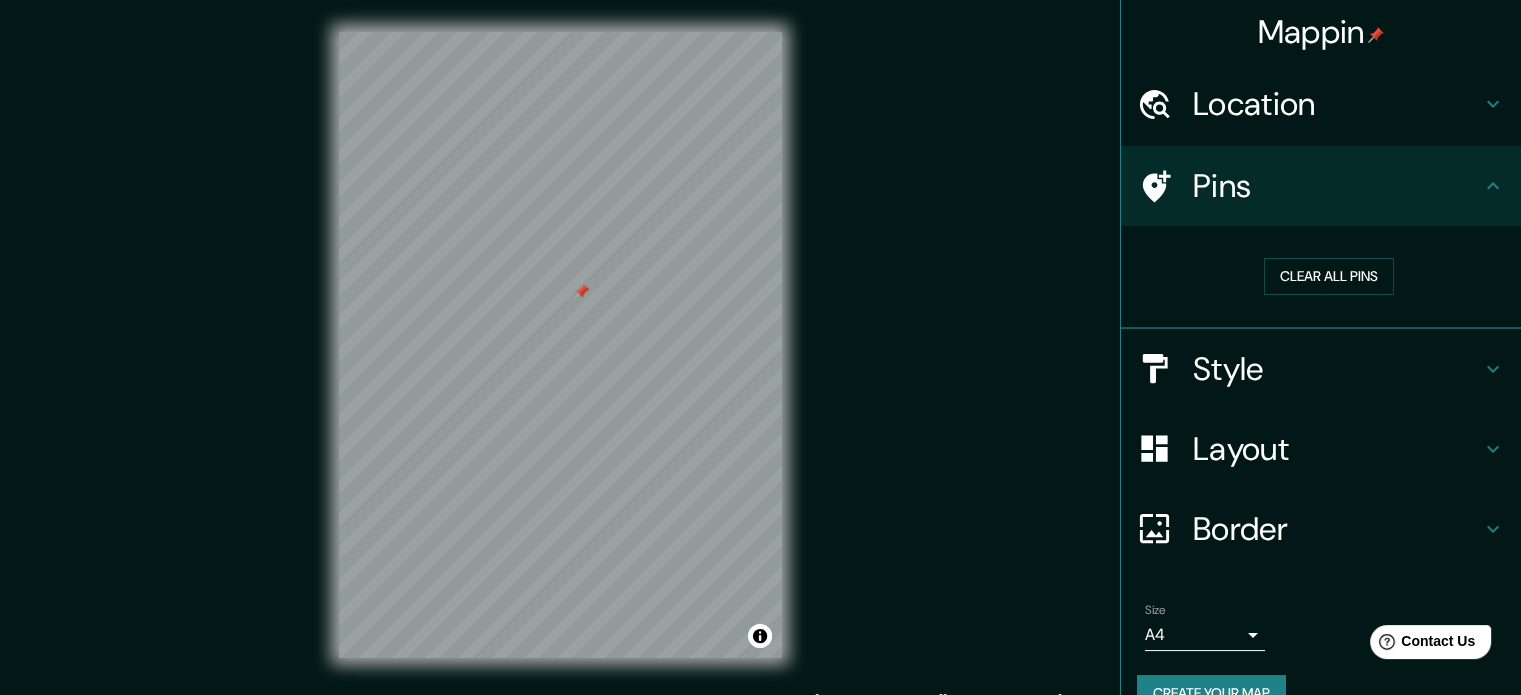 drag, startPoint x: 593, startPoint y: 295, endPoint x: 582, endPoint y: 303, distance: 13.601471 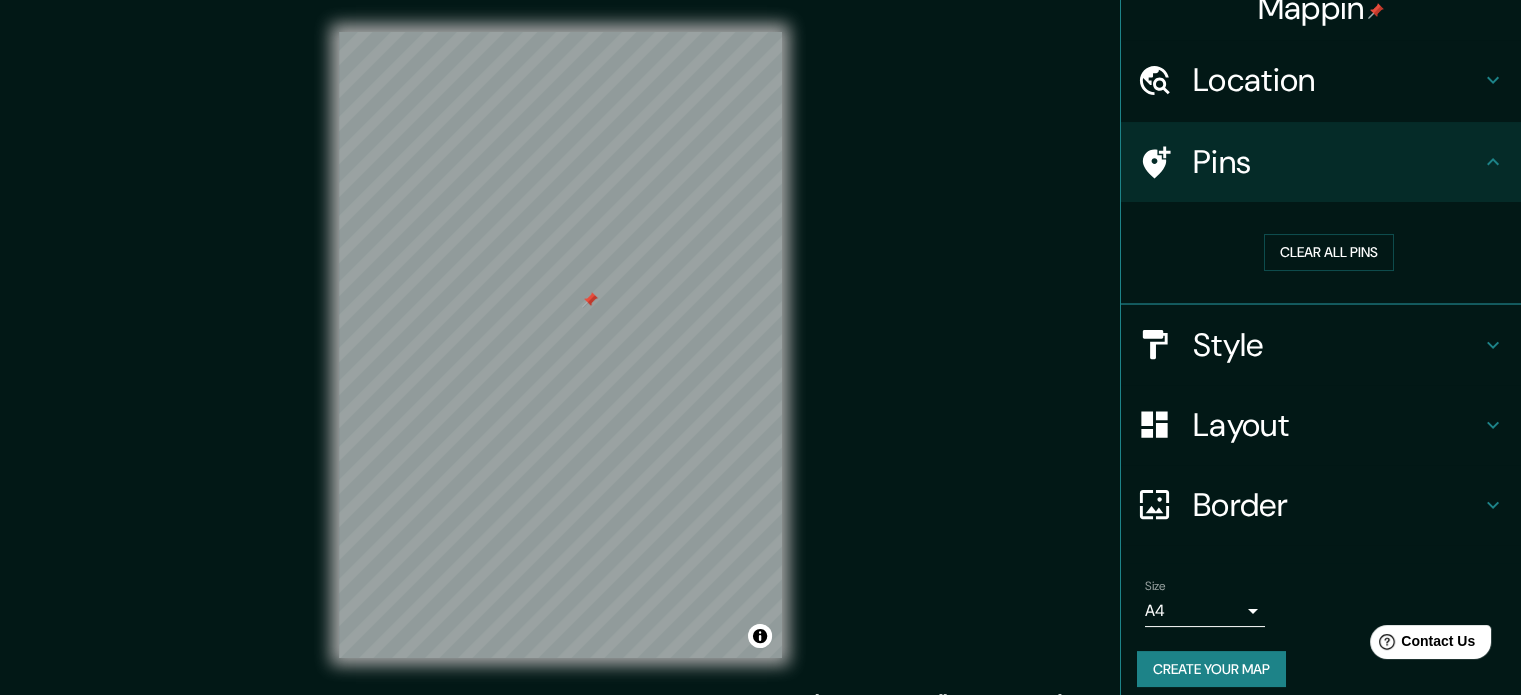 scroll, scrollTop: 38, scrollLeft: 0, axis: vertical 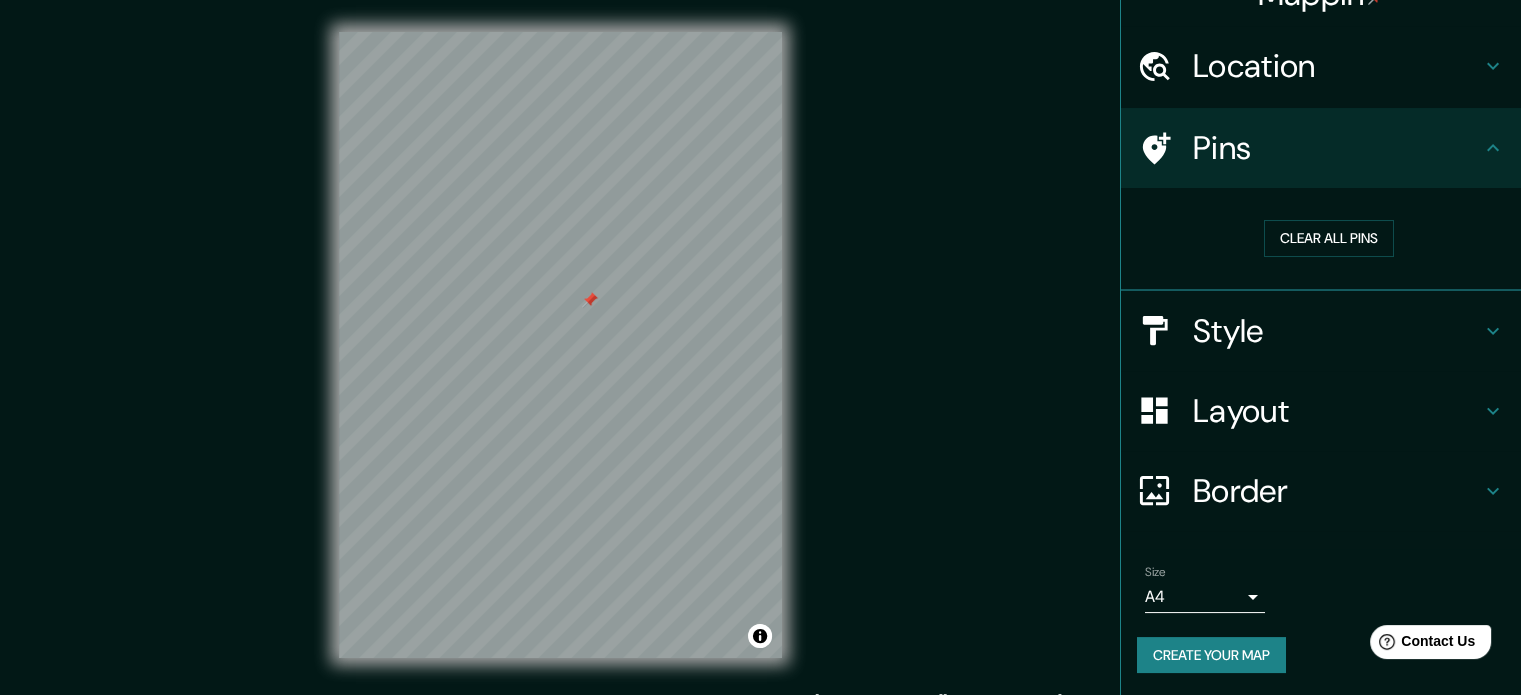 click on "Border" at bounding box center (1337, 491) 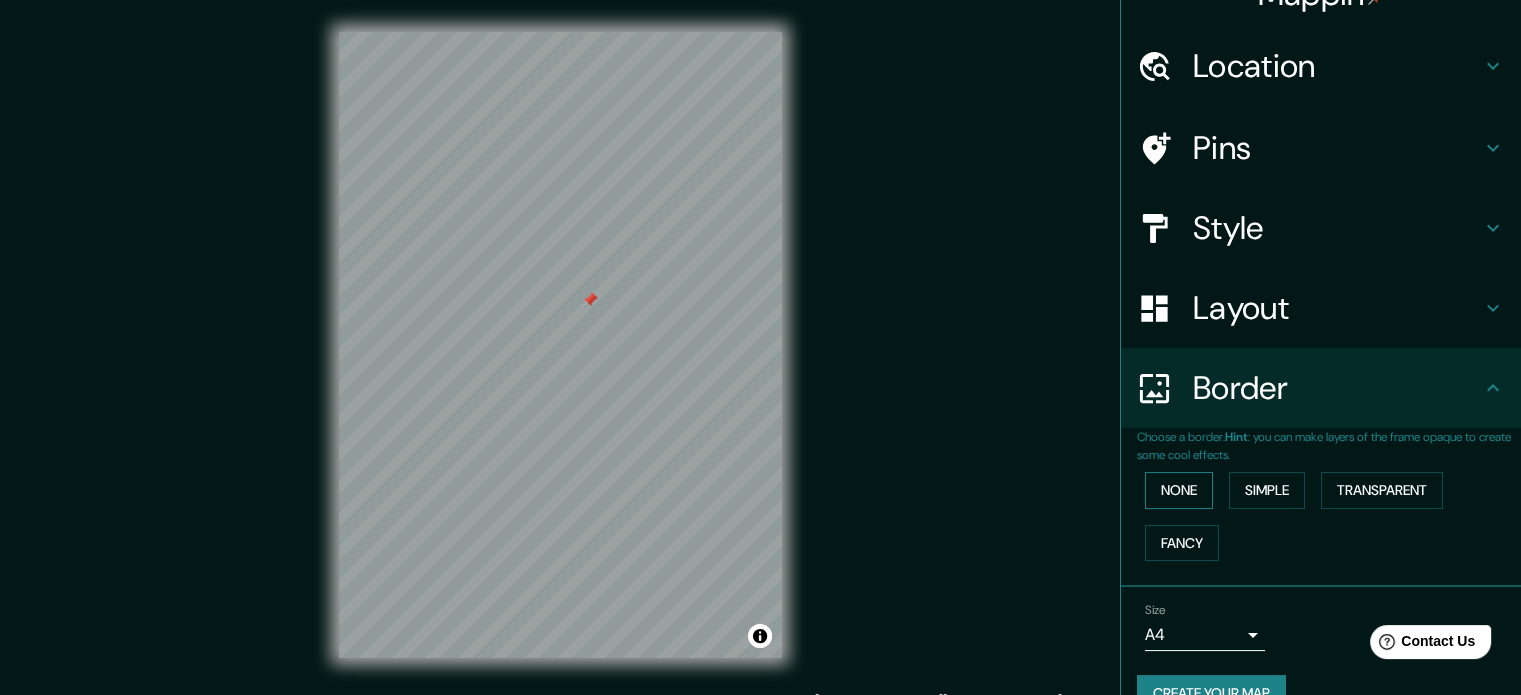 click on "None" at bounding box center [1179, 490] 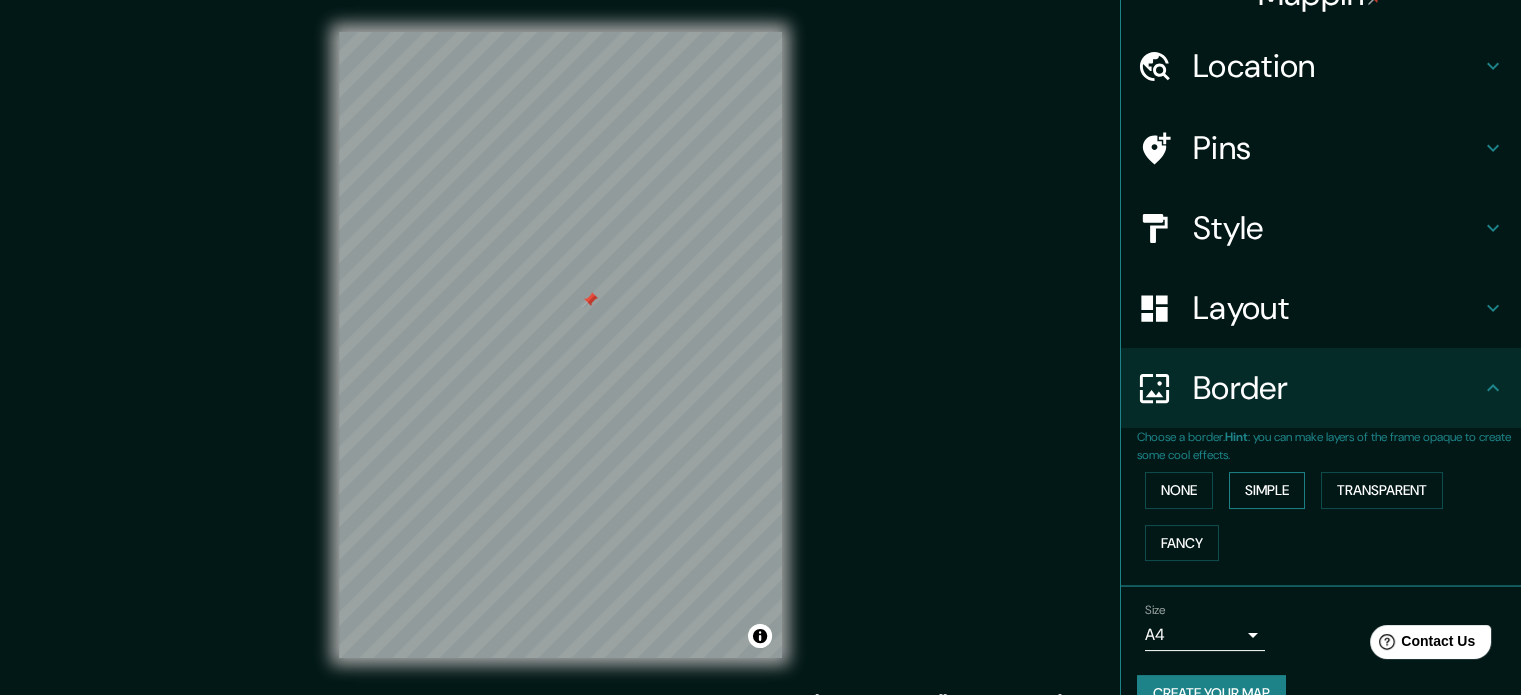 click on "Simple" at bounding box center [1267, 490] 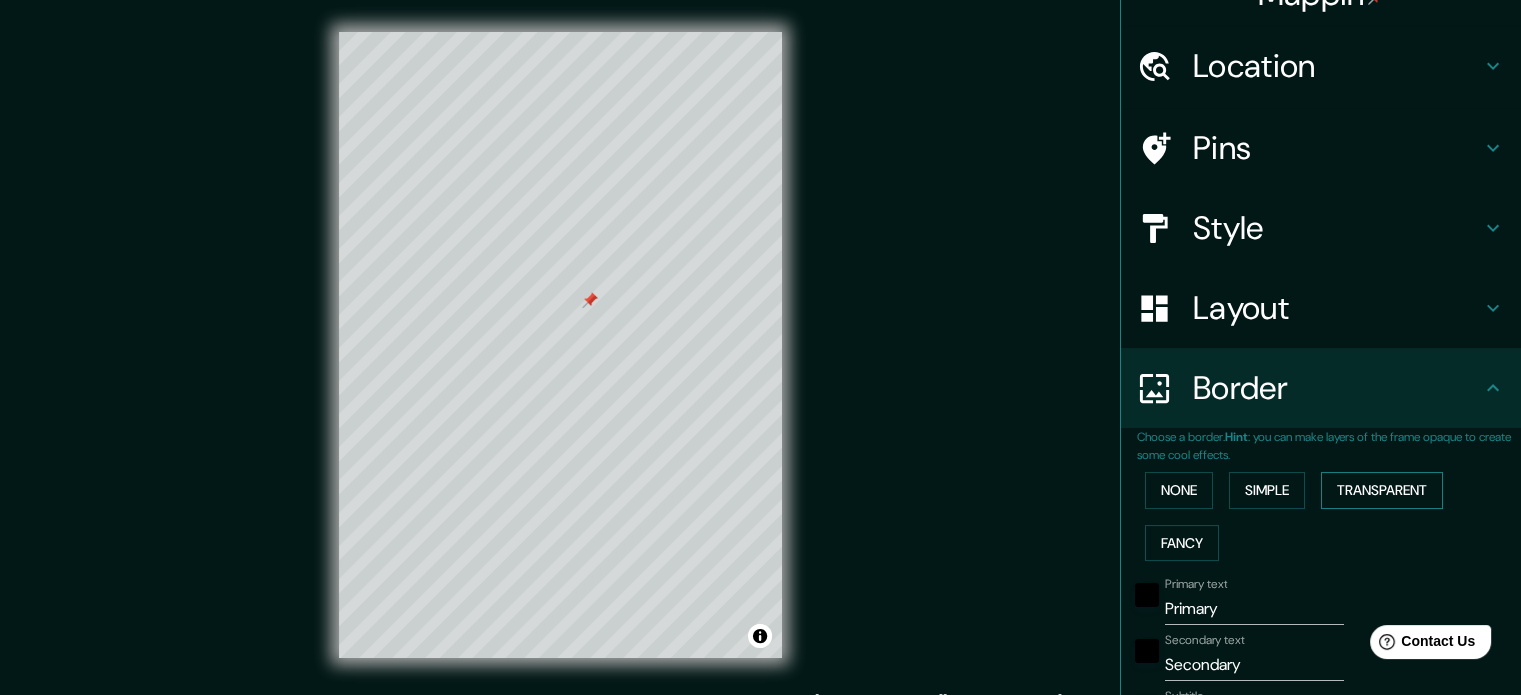 click on "Transparent" at bounding box center [1382, 490] 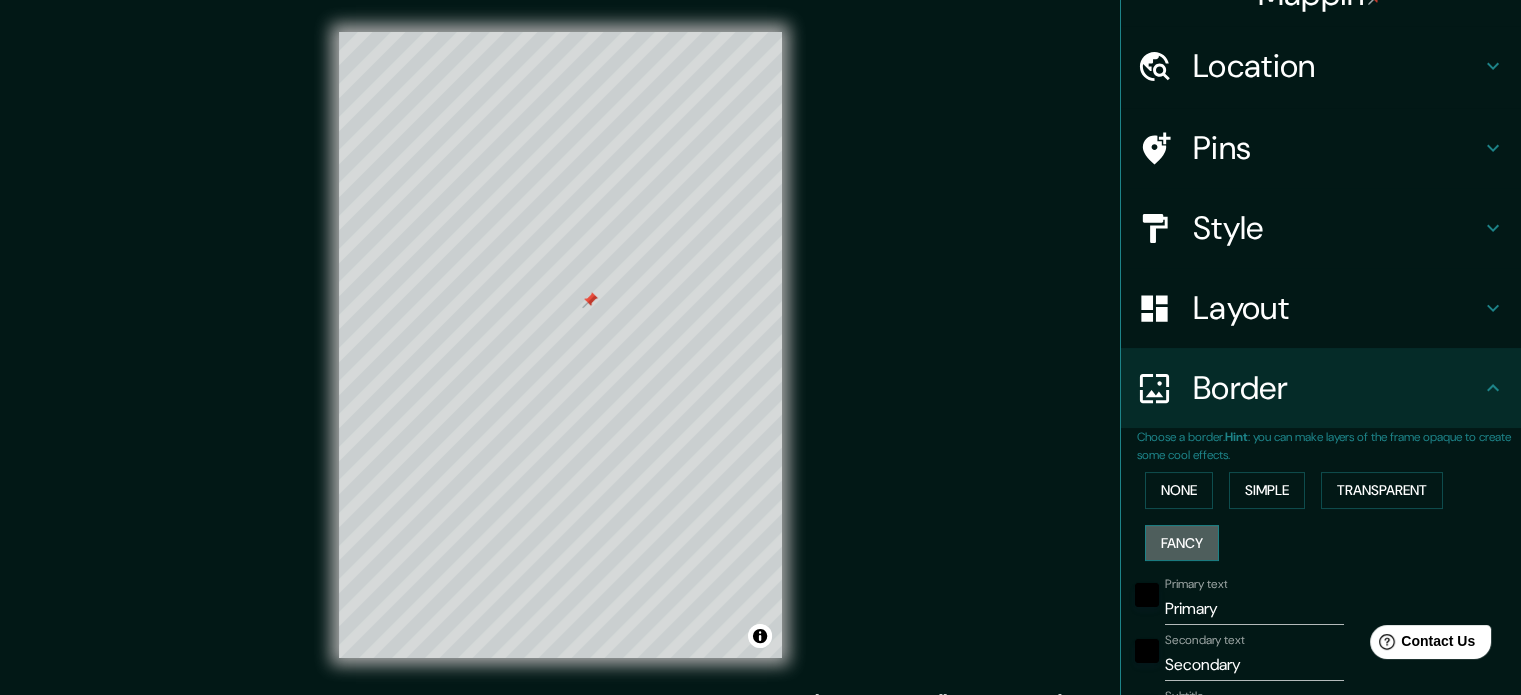 click on "Fancy" at bounding box center [1182, 543] 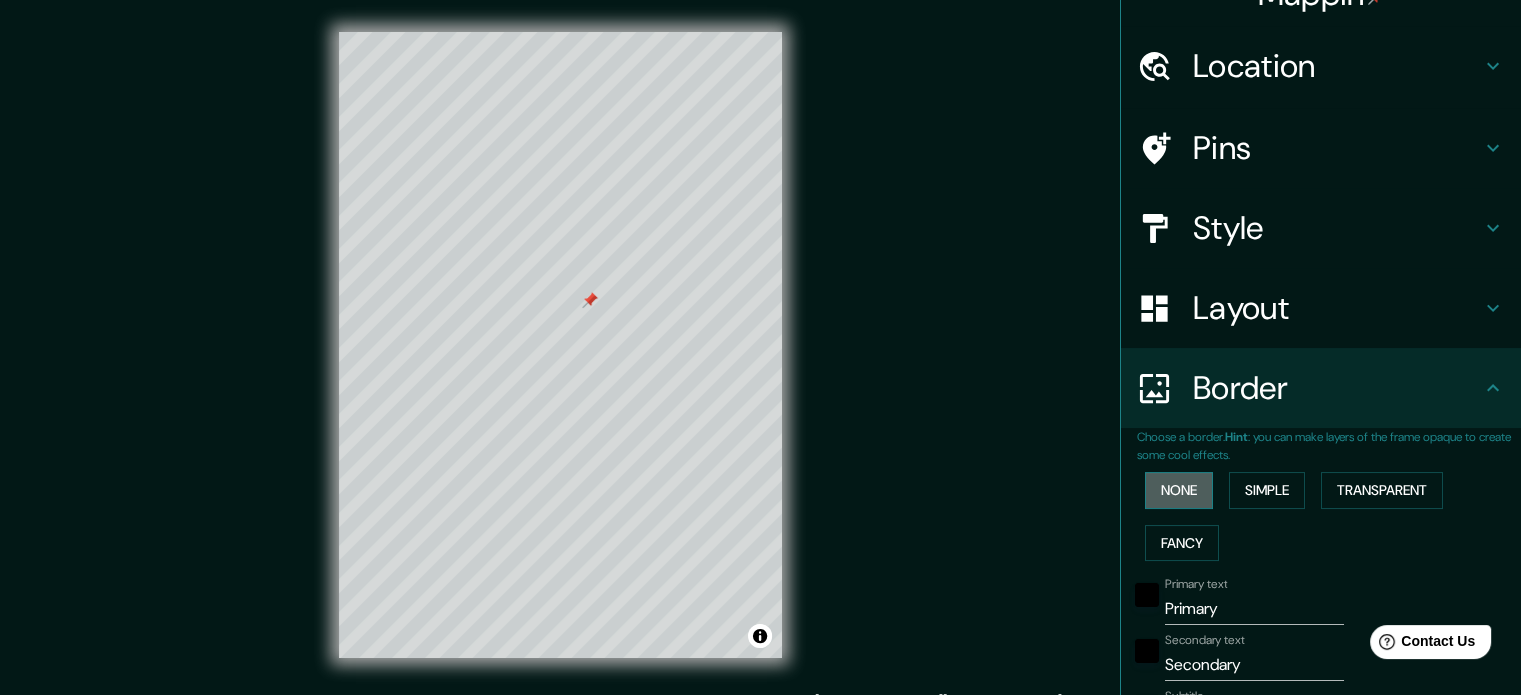 click on "None" at bounding box center [1179, 490] 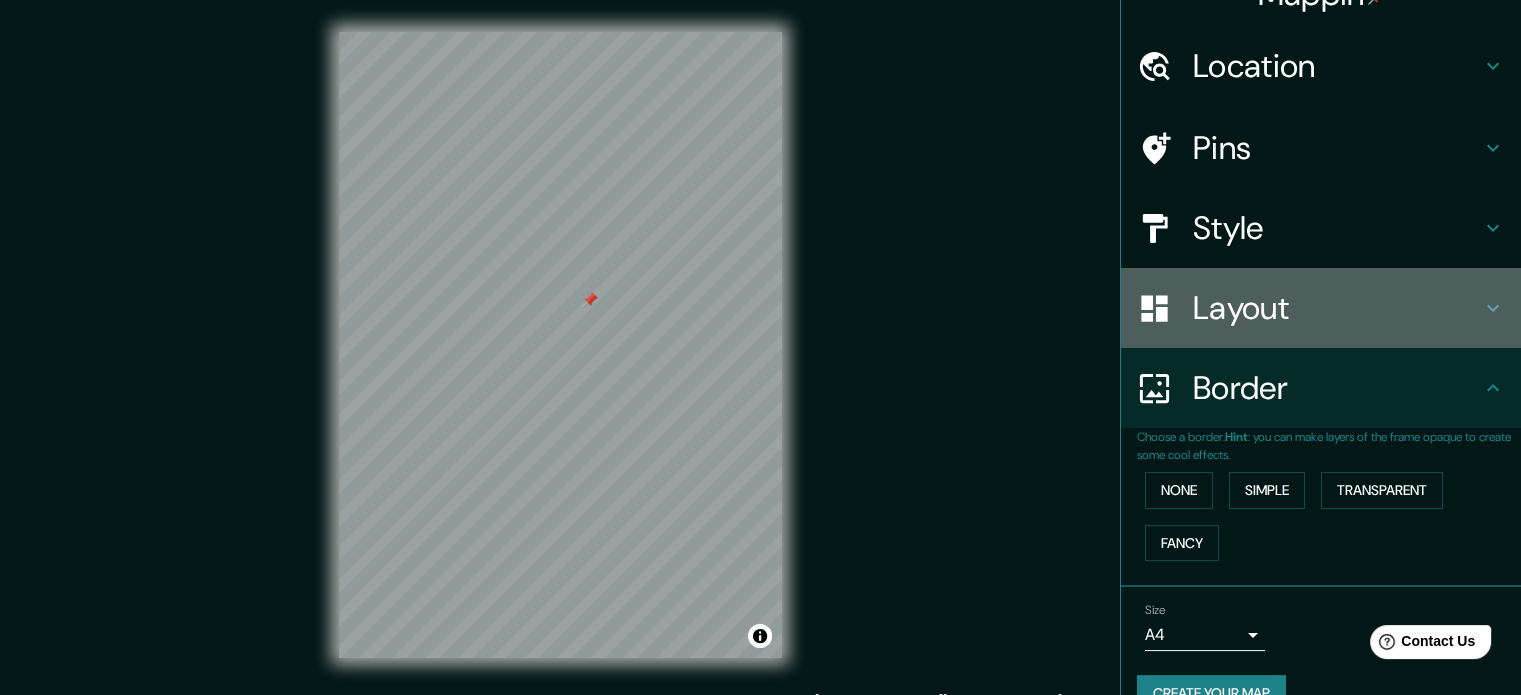 click on "Layout" at bounding box center [1337, 308] 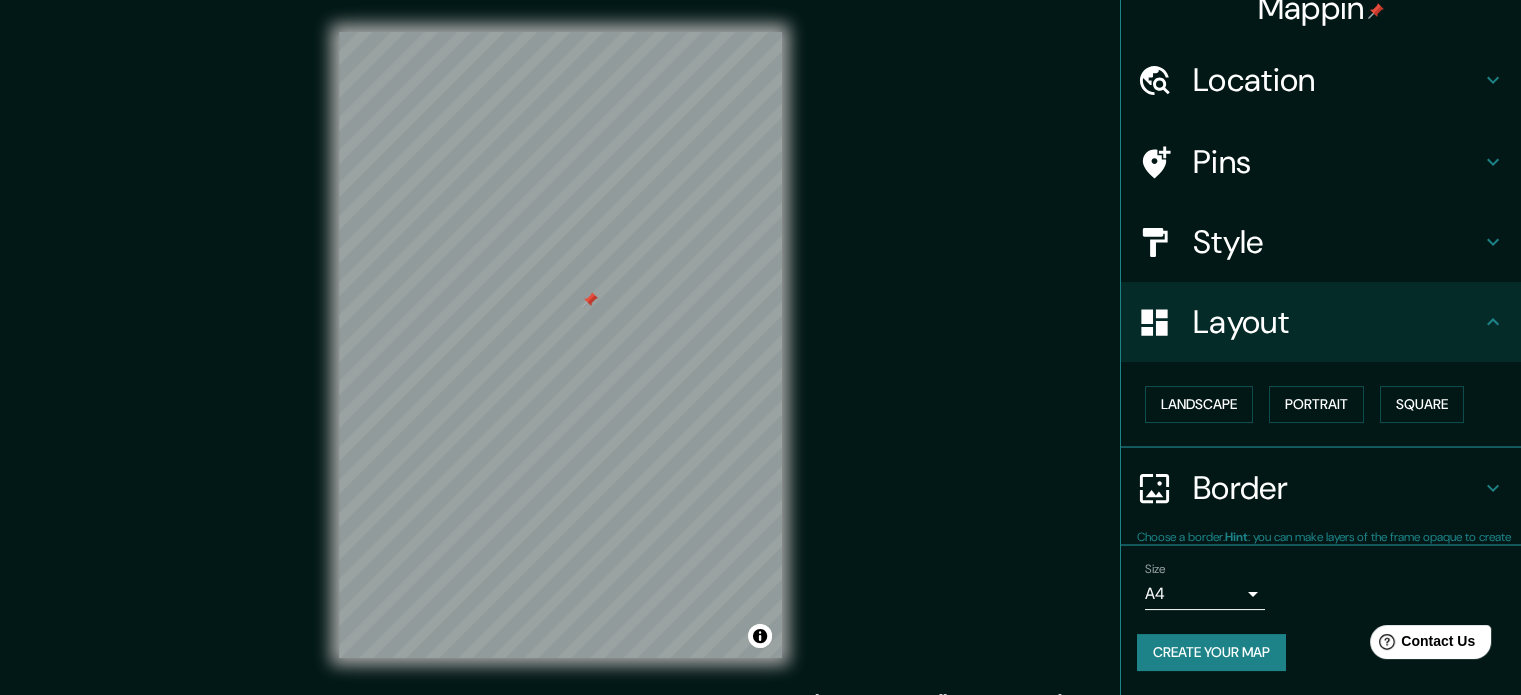 scroll, scrollTop: 22, scrollLeft: 0, axis: vertical 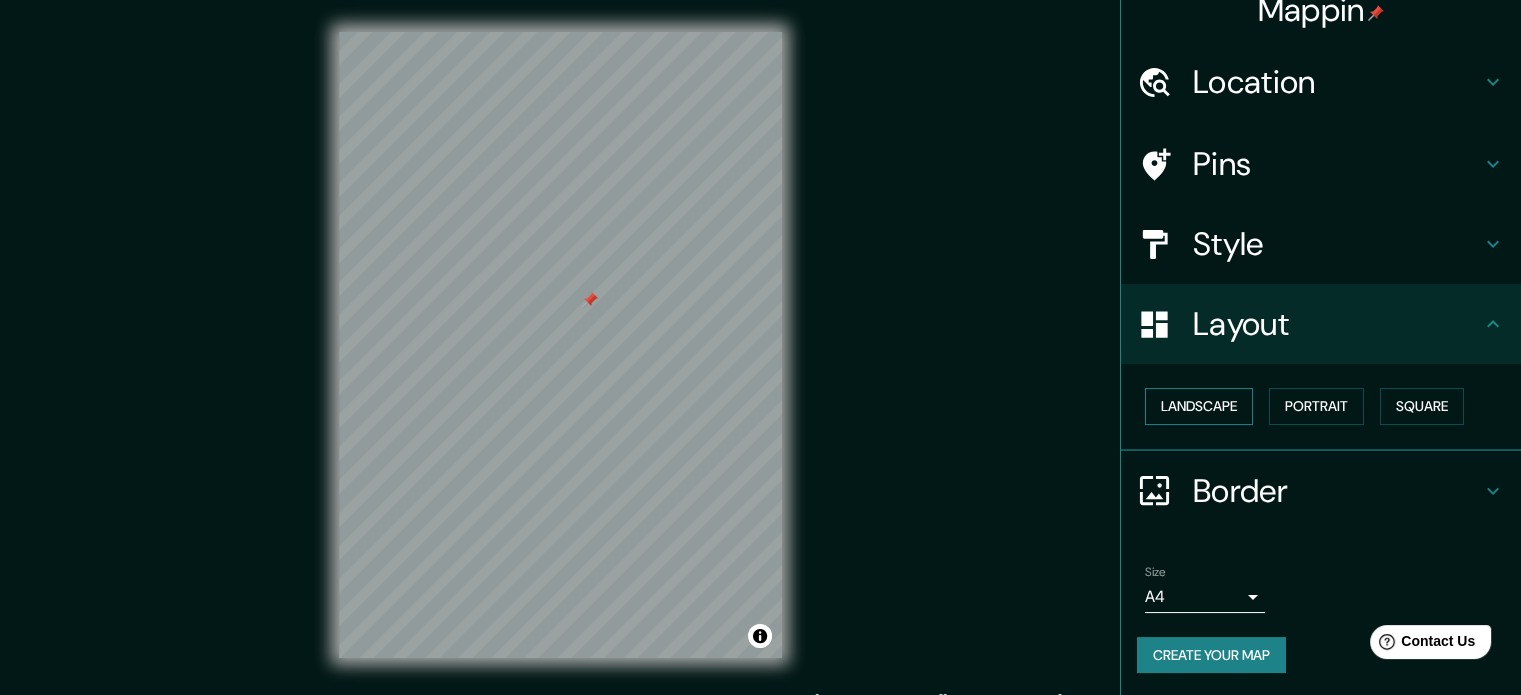 click on "Landscape" at bounding box center [1199, 406] 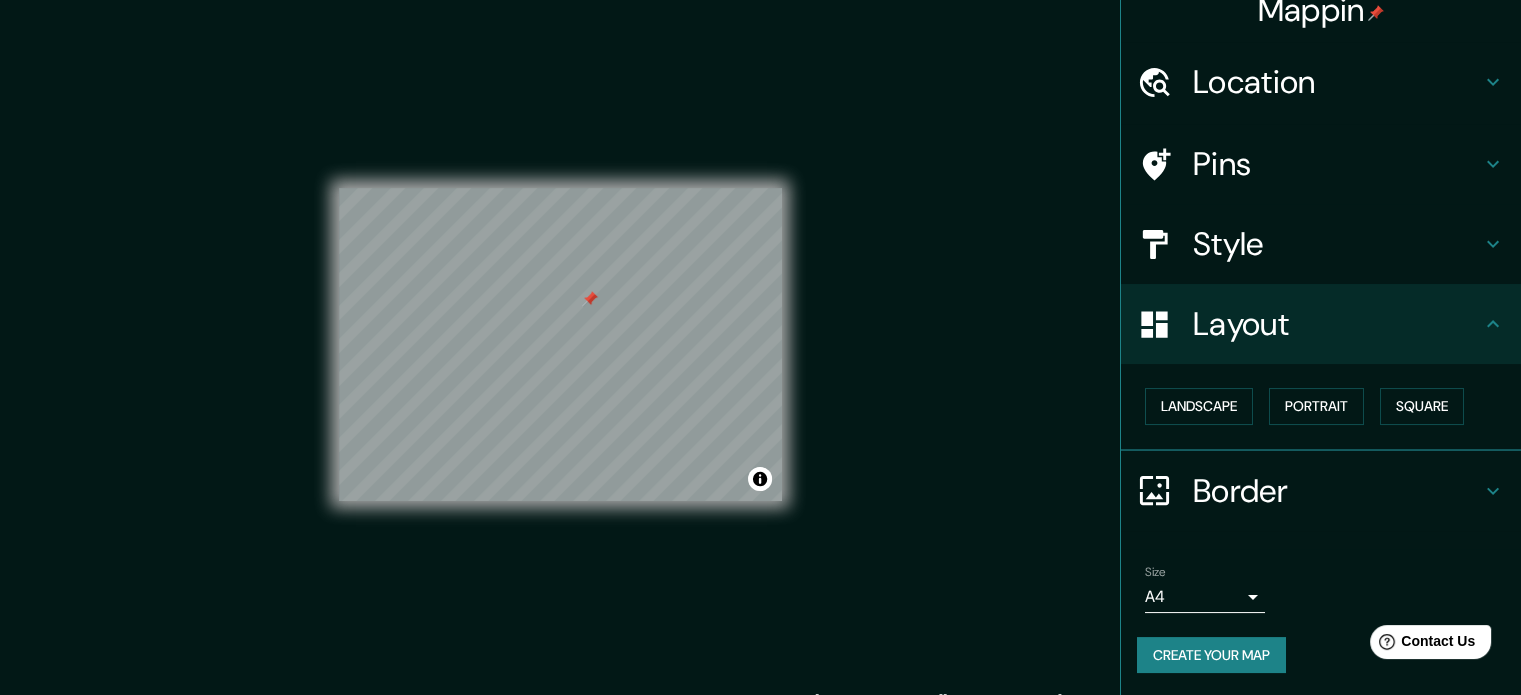 click on "Style" at bounding box center [1321, 244] 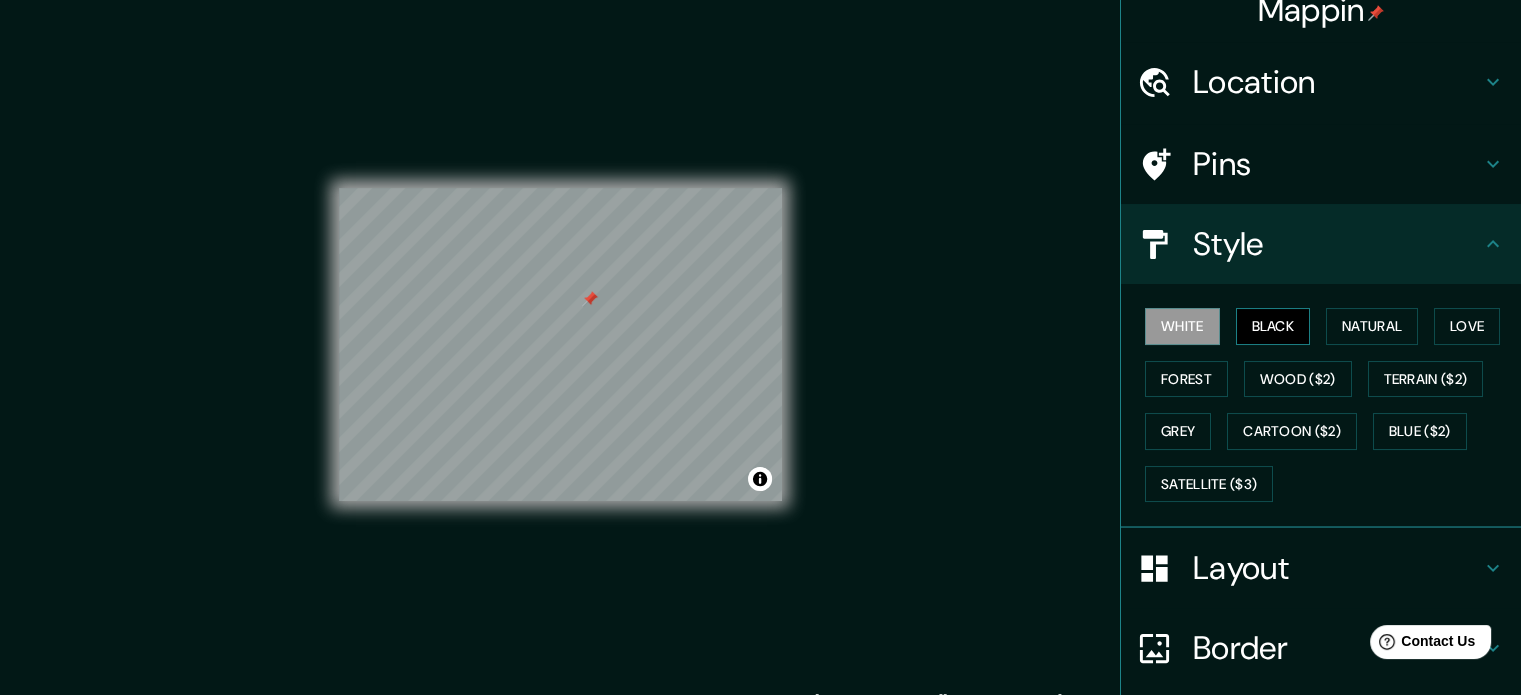 click on "Black" at bounding box center [1273, 326] 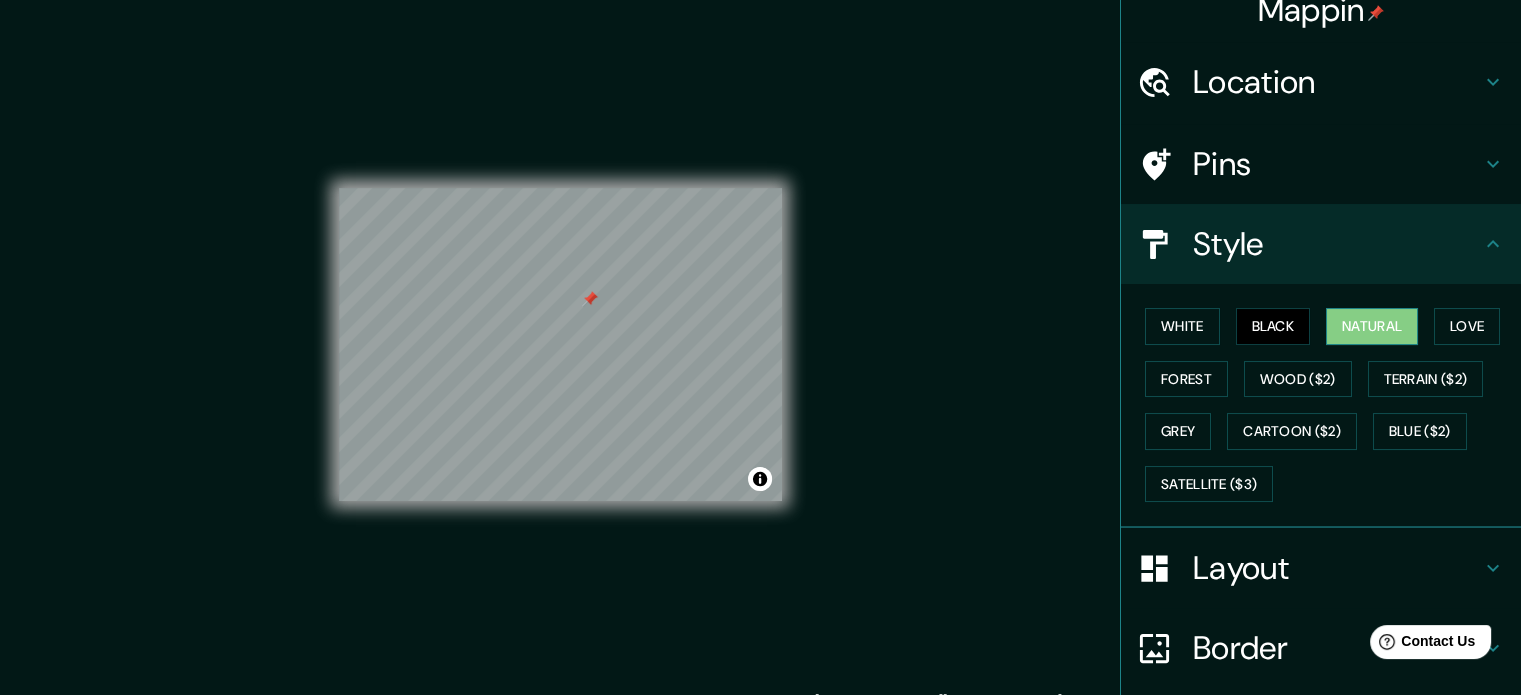 click on "Natural" at bounding box center (1372, 326) 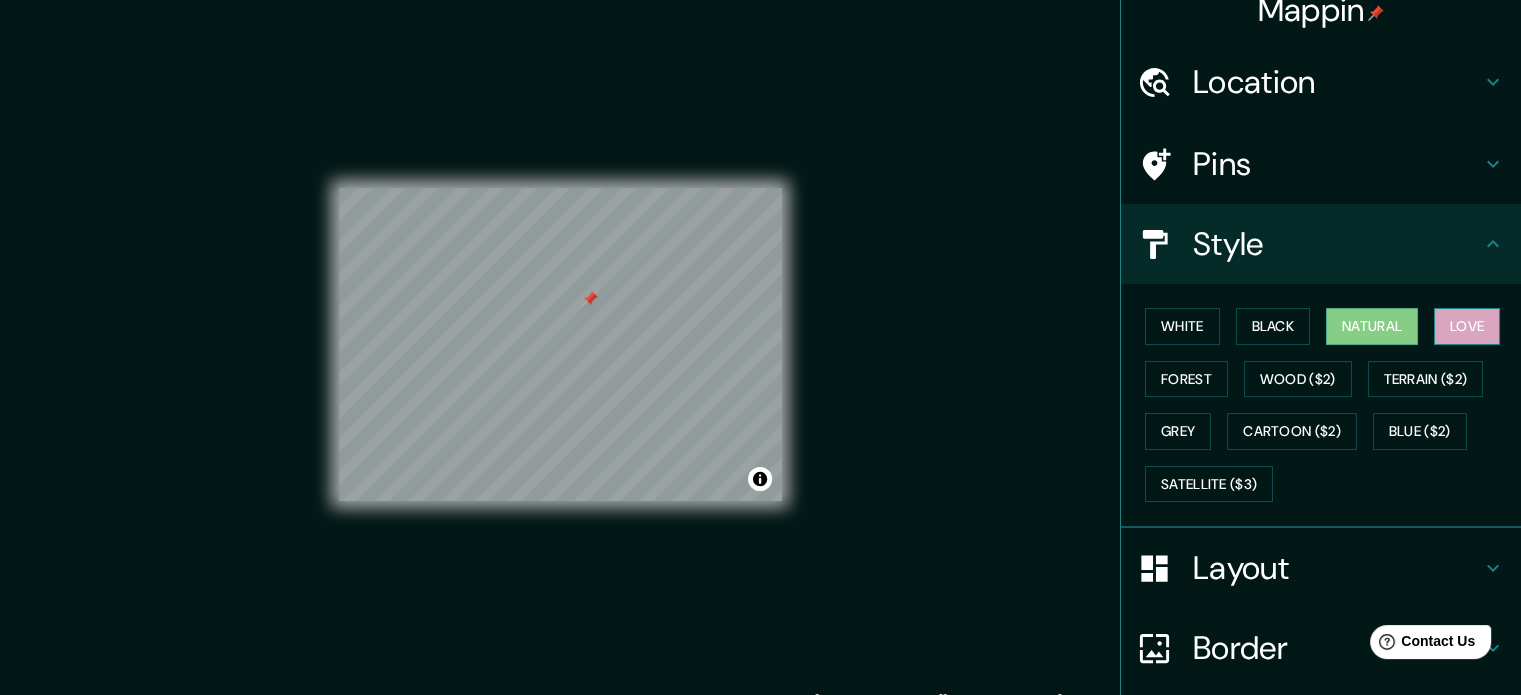 click on "Love" at bounding box center (1467, 326) 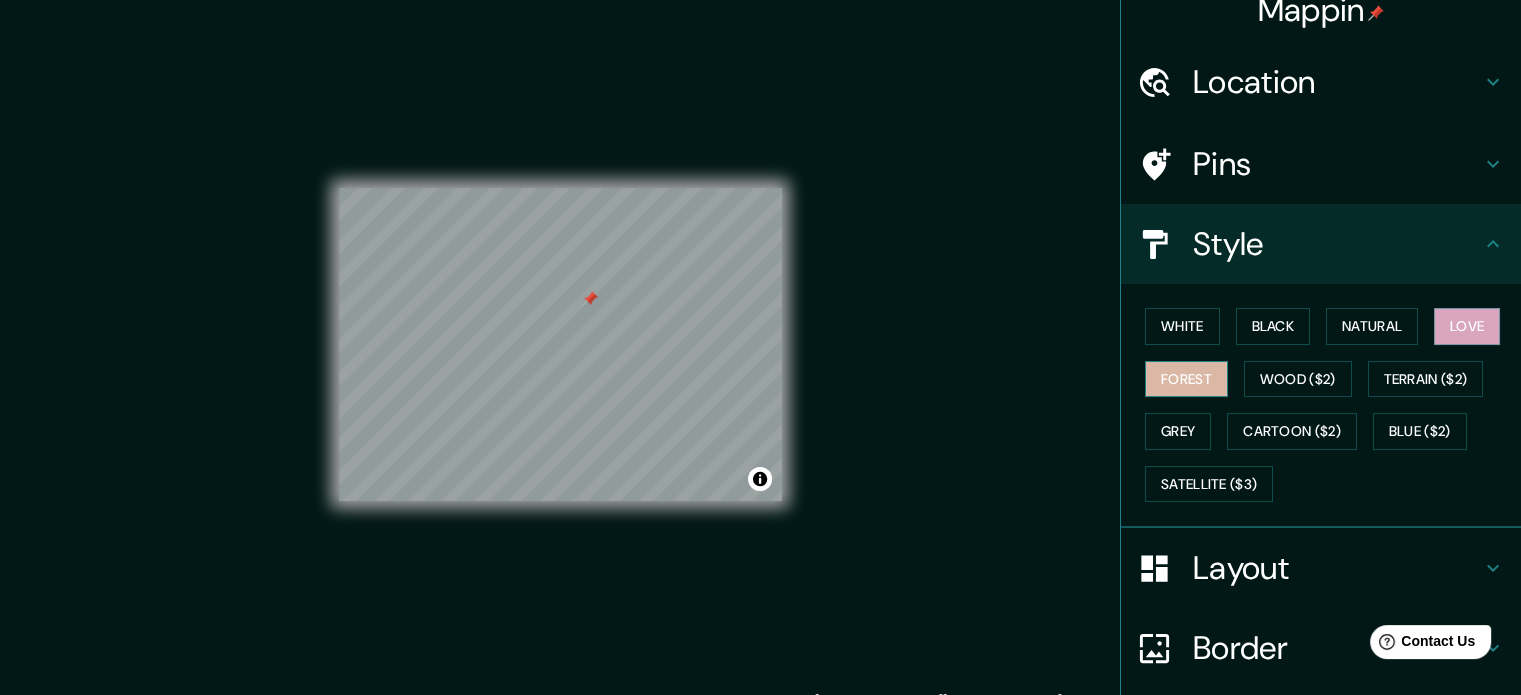 click on "Forest" at bounding box center (1186, 379) 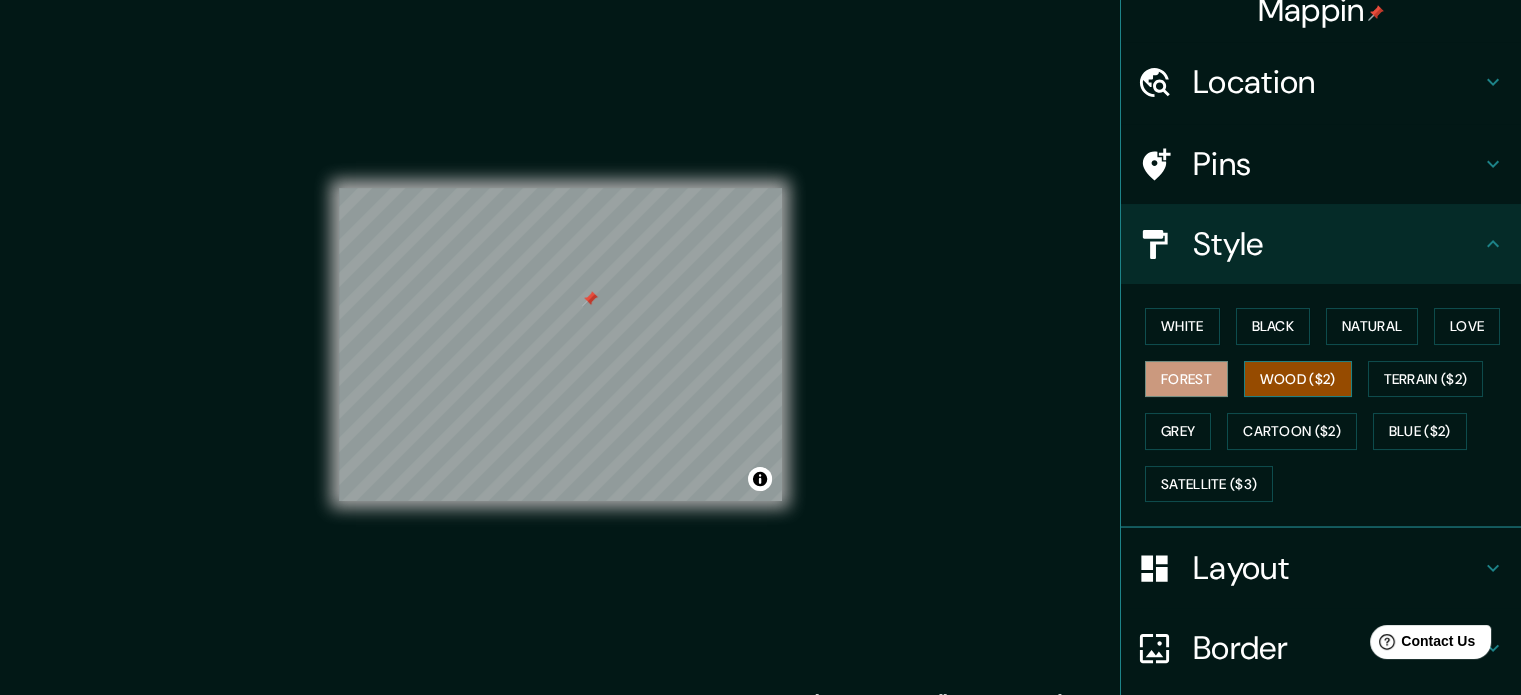 click on "Wood ($2)" at bounding box center (1298, 379) 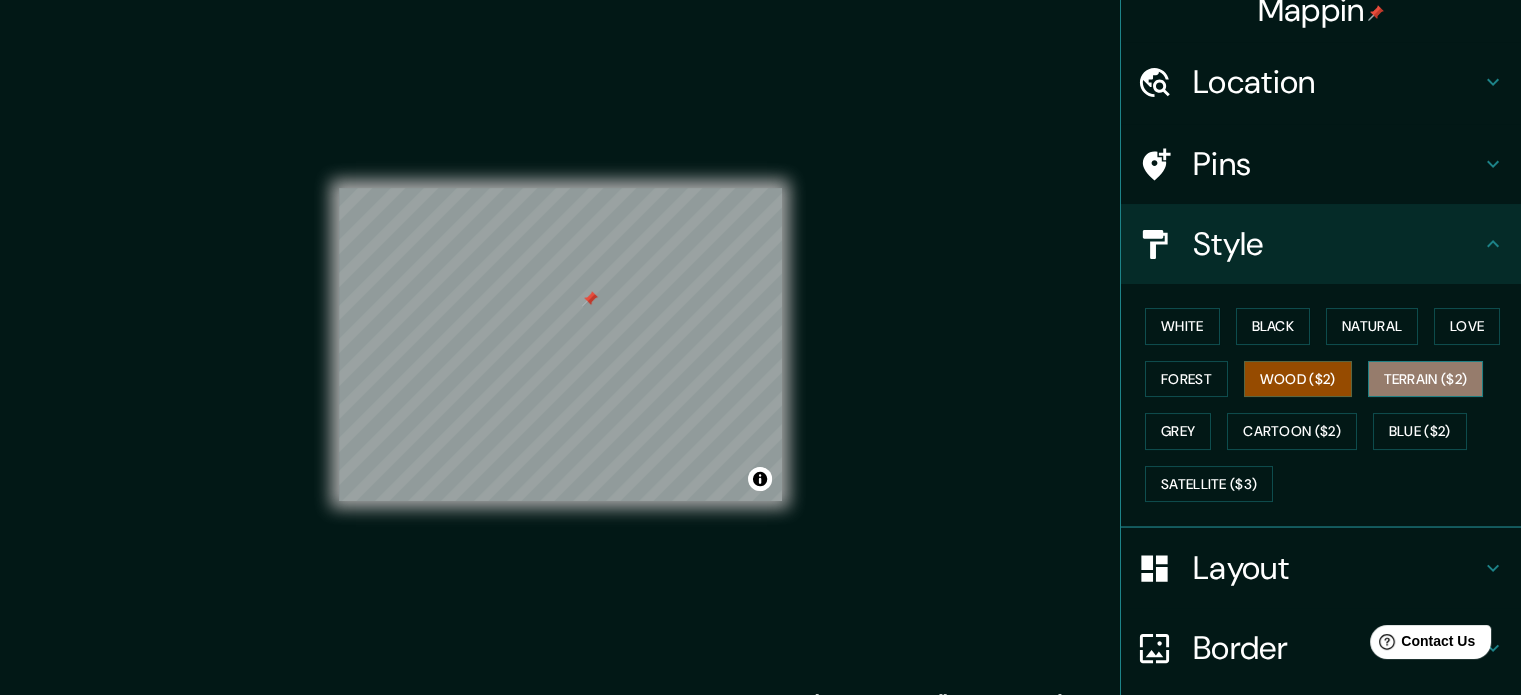 click on "Terrain ($2)" at bounding box center [1426, 379] 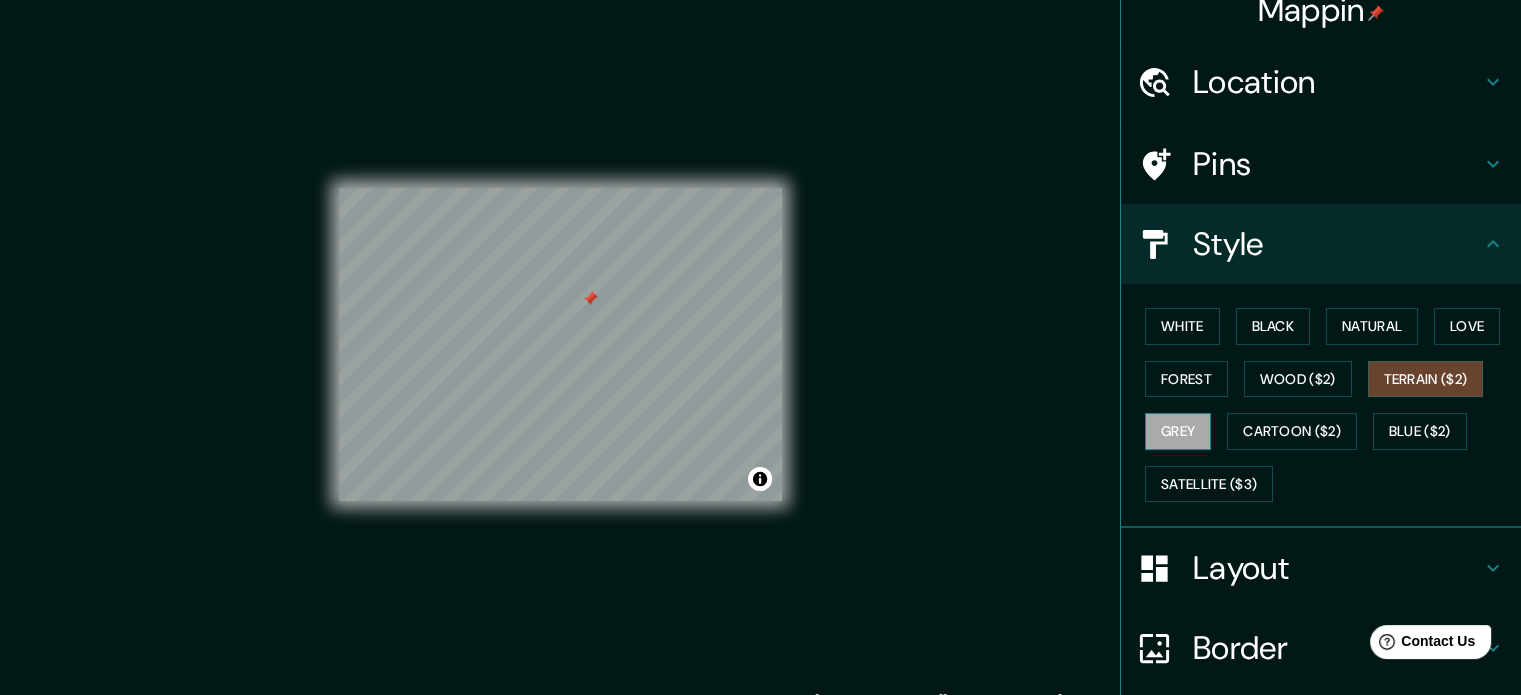 click on "Grey" at bounding box center [1178, 431] 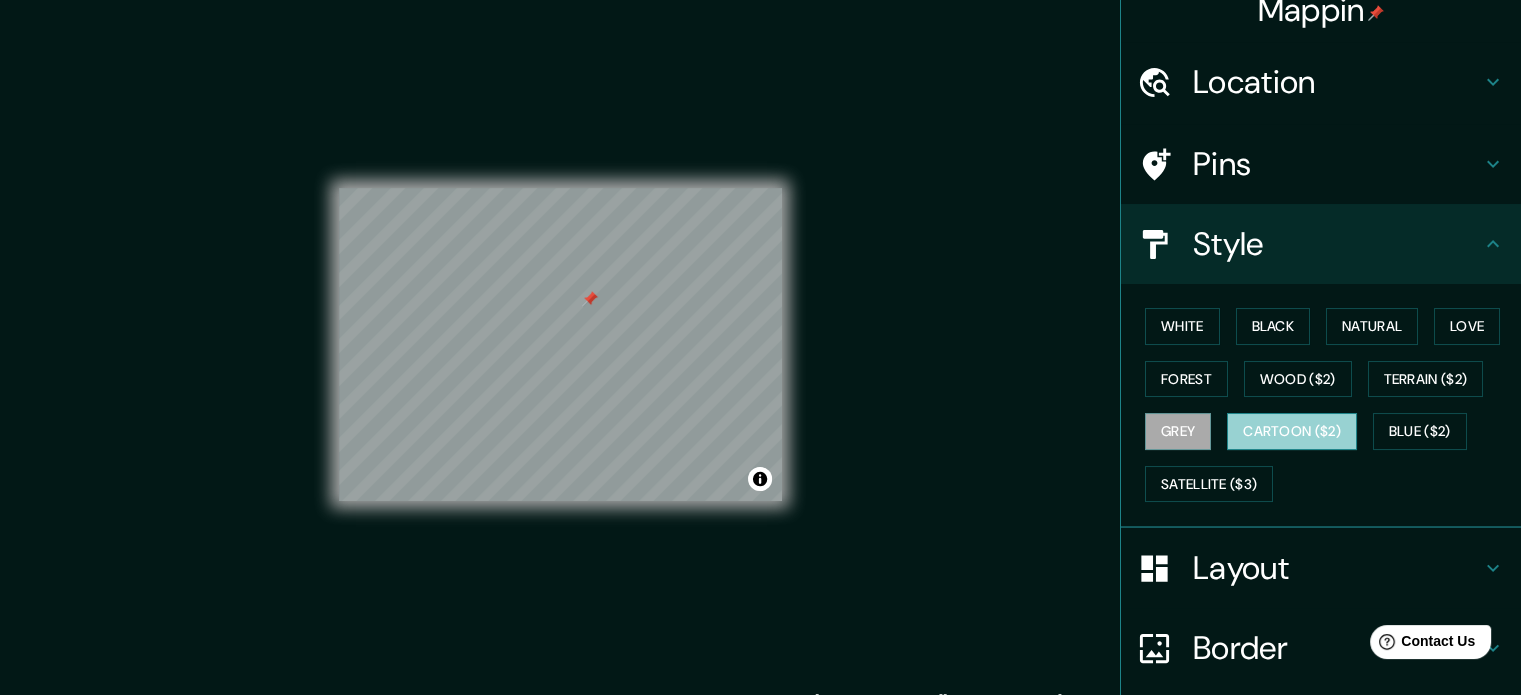 click on "Cartoon ($2)" at bounding box center [1292, 431] 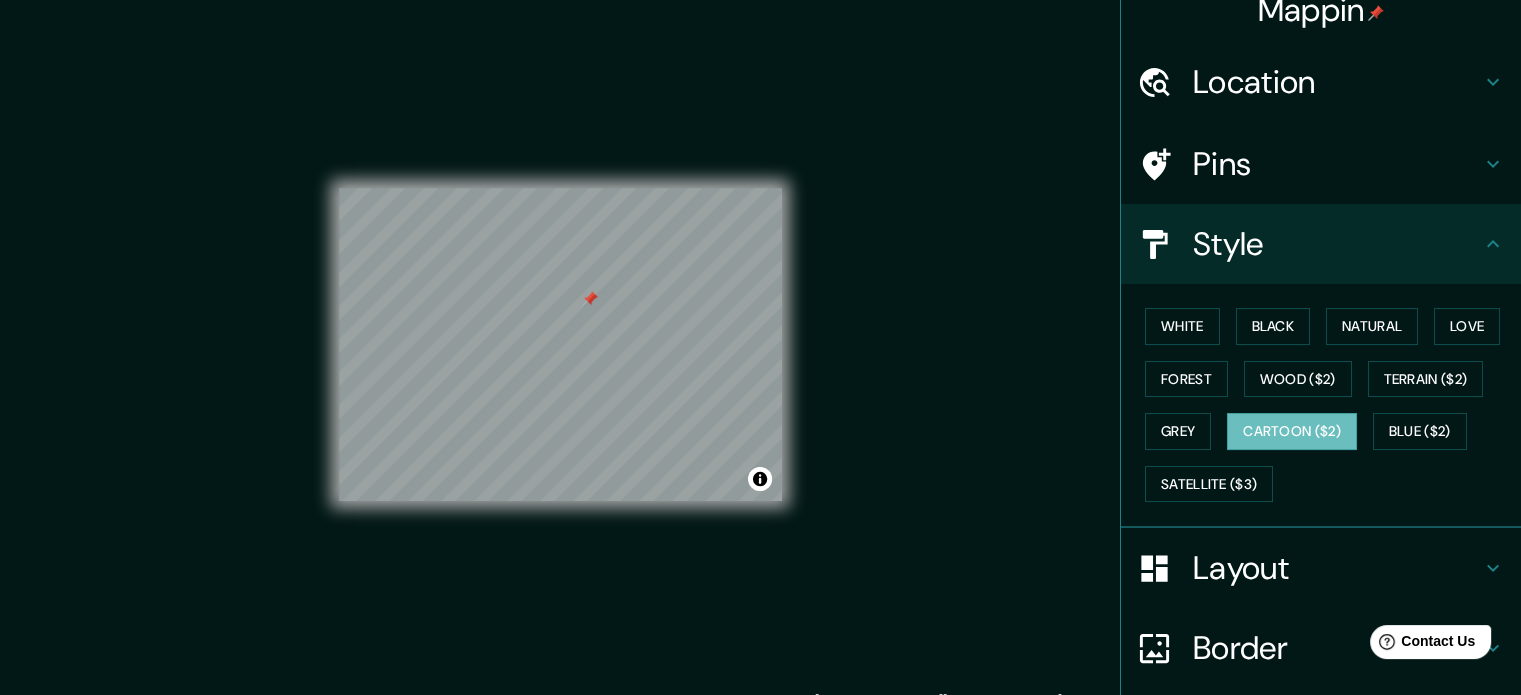 click on "White Black Natural Love Forest Wood ($2) Terrain ($2) Grey Cartoon ($2) Blue ($2) Satellite ($3)" at bounding box center (1329, 405) 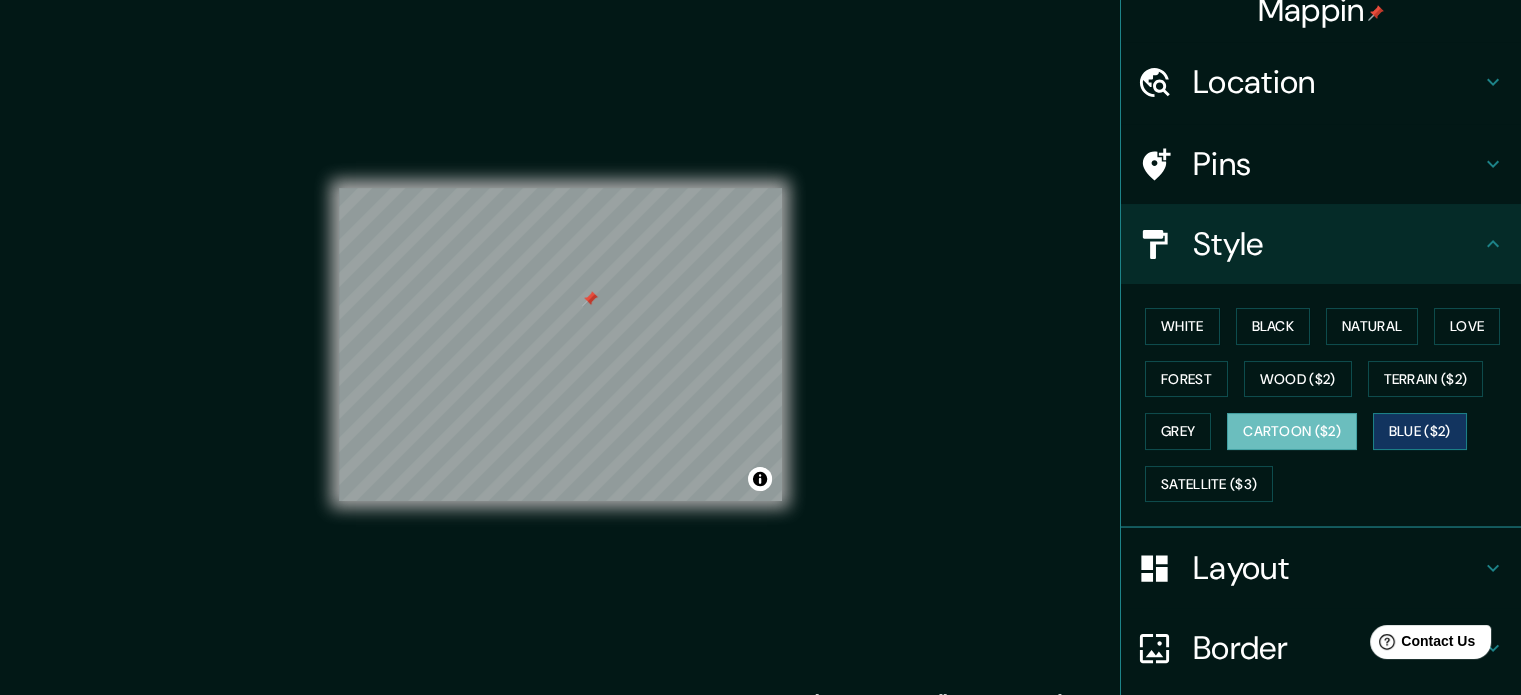 click on "Blue ($2)" at bounding box center [1420, 431] 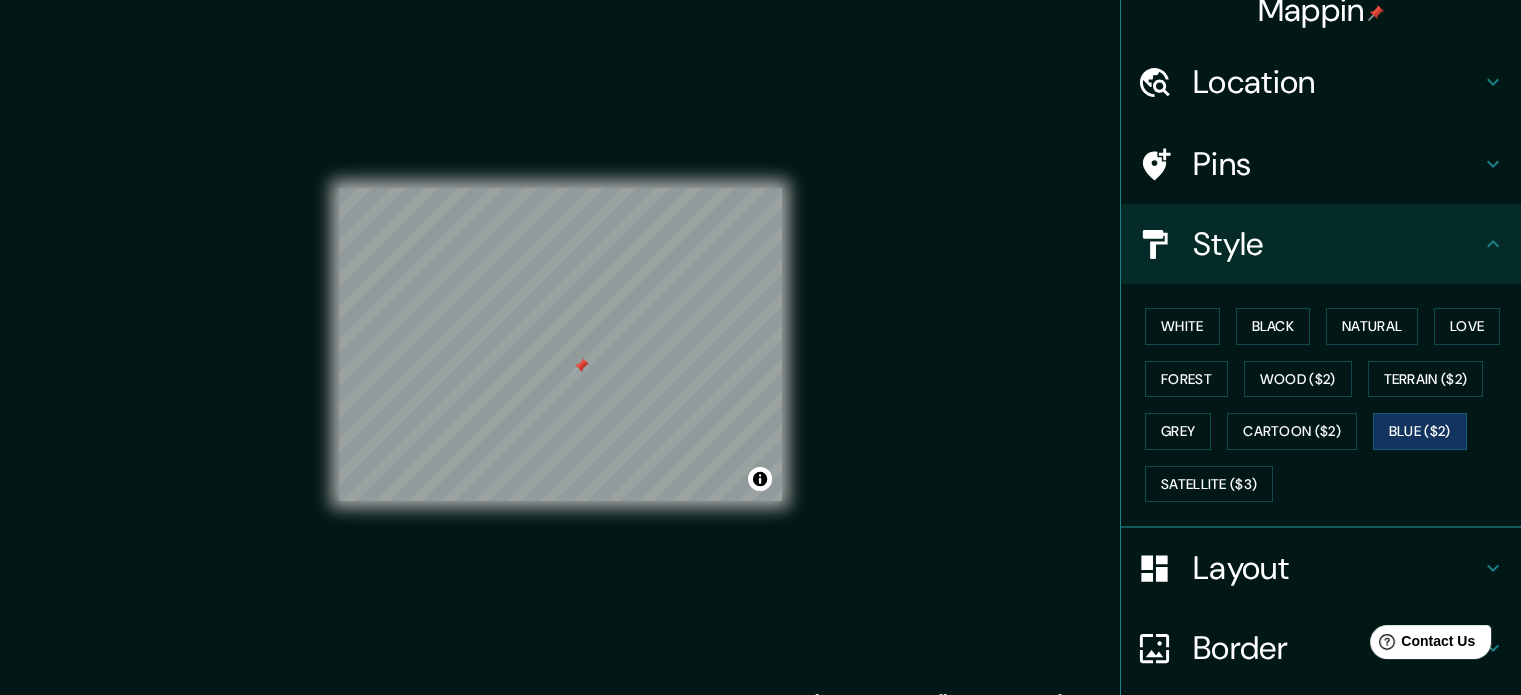 click on "Pins" at bounding box center (1337, 164) 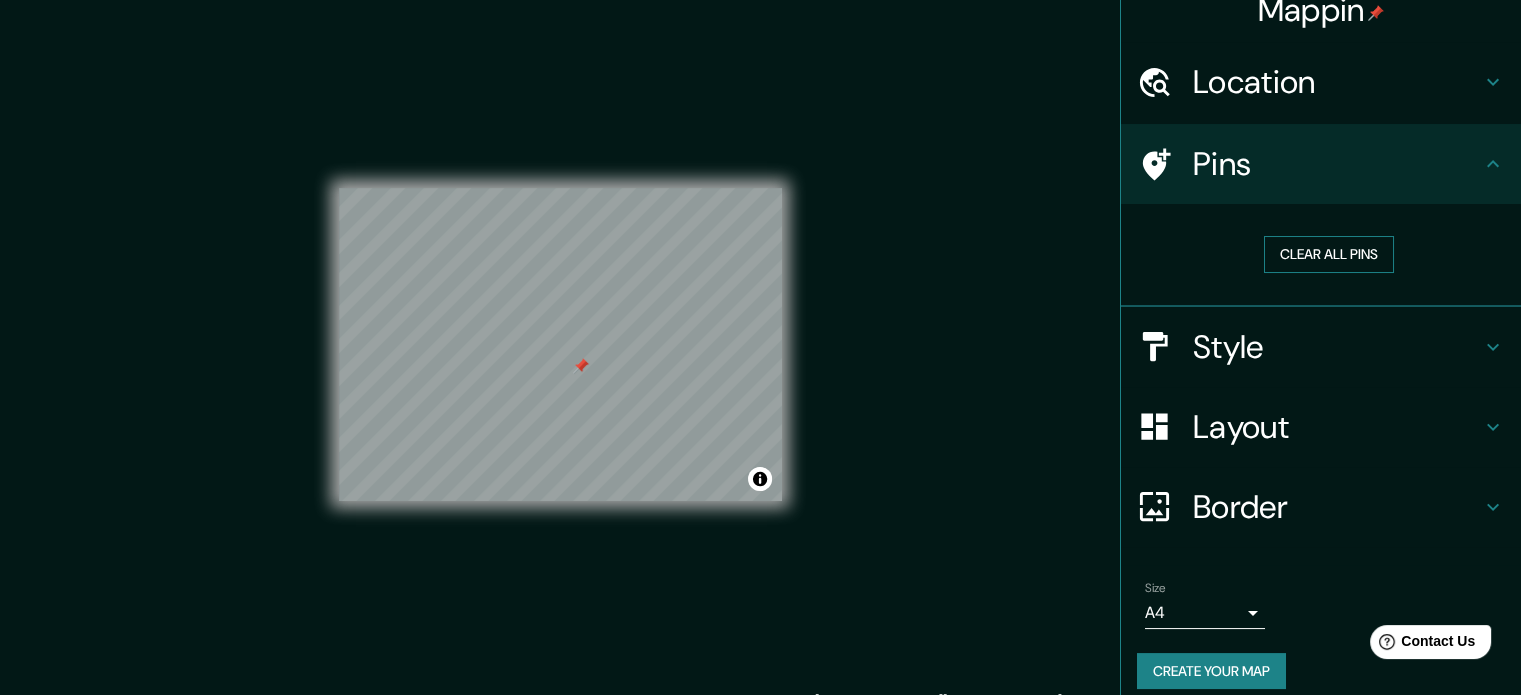 click on "Clear all pins" at bounding box center [1329, 254] 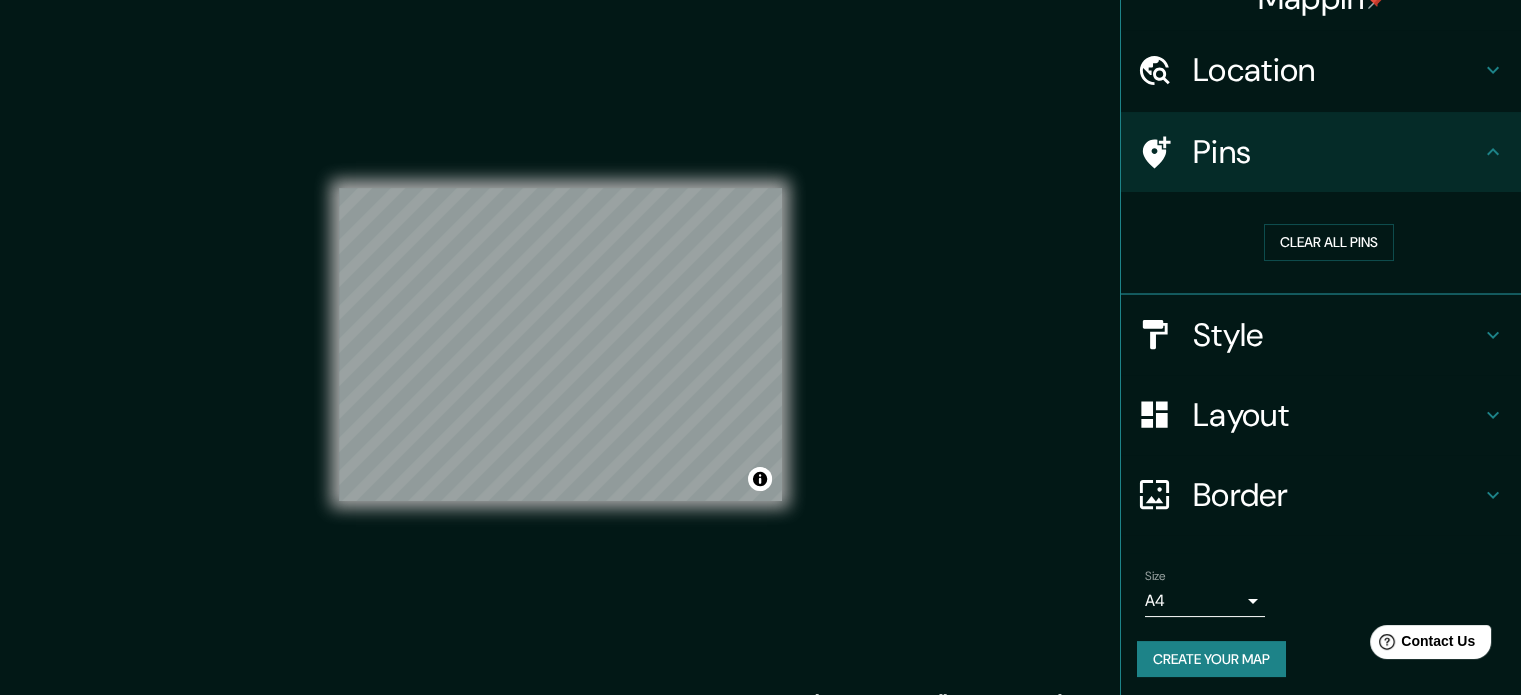 scroll, scrollTop: 38, scrollLeft: 0, axis: vertical 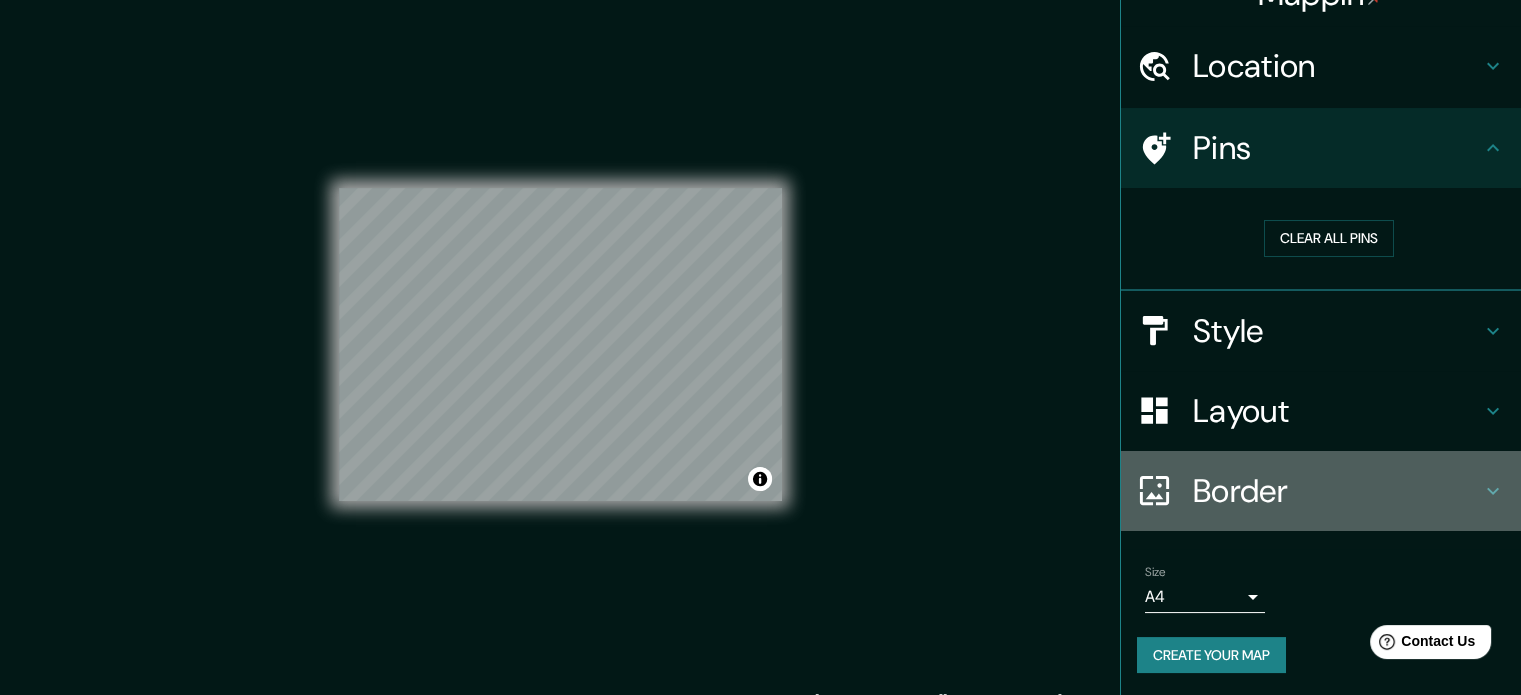 click on "Border" at bounding box center [1337, 491] 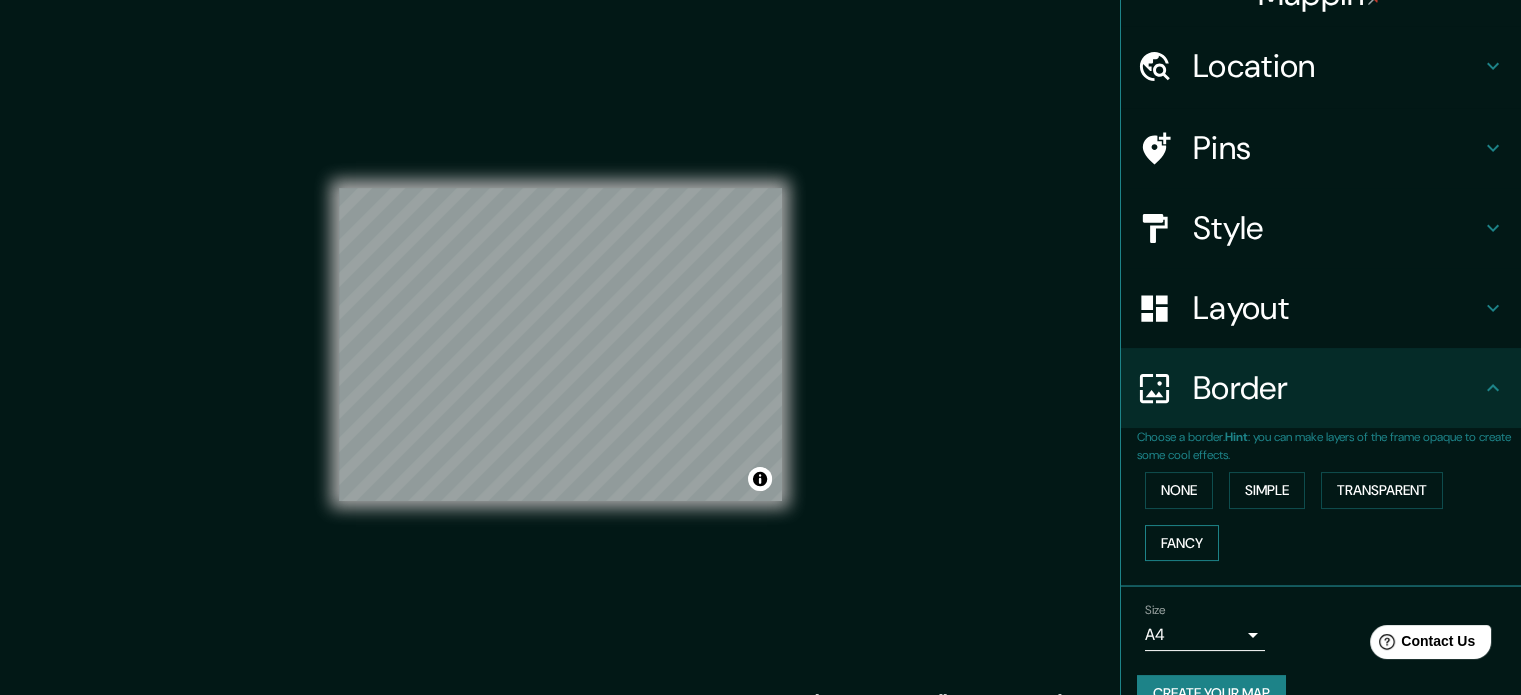 click on "Fancy" at bounding box center [1182, 543] 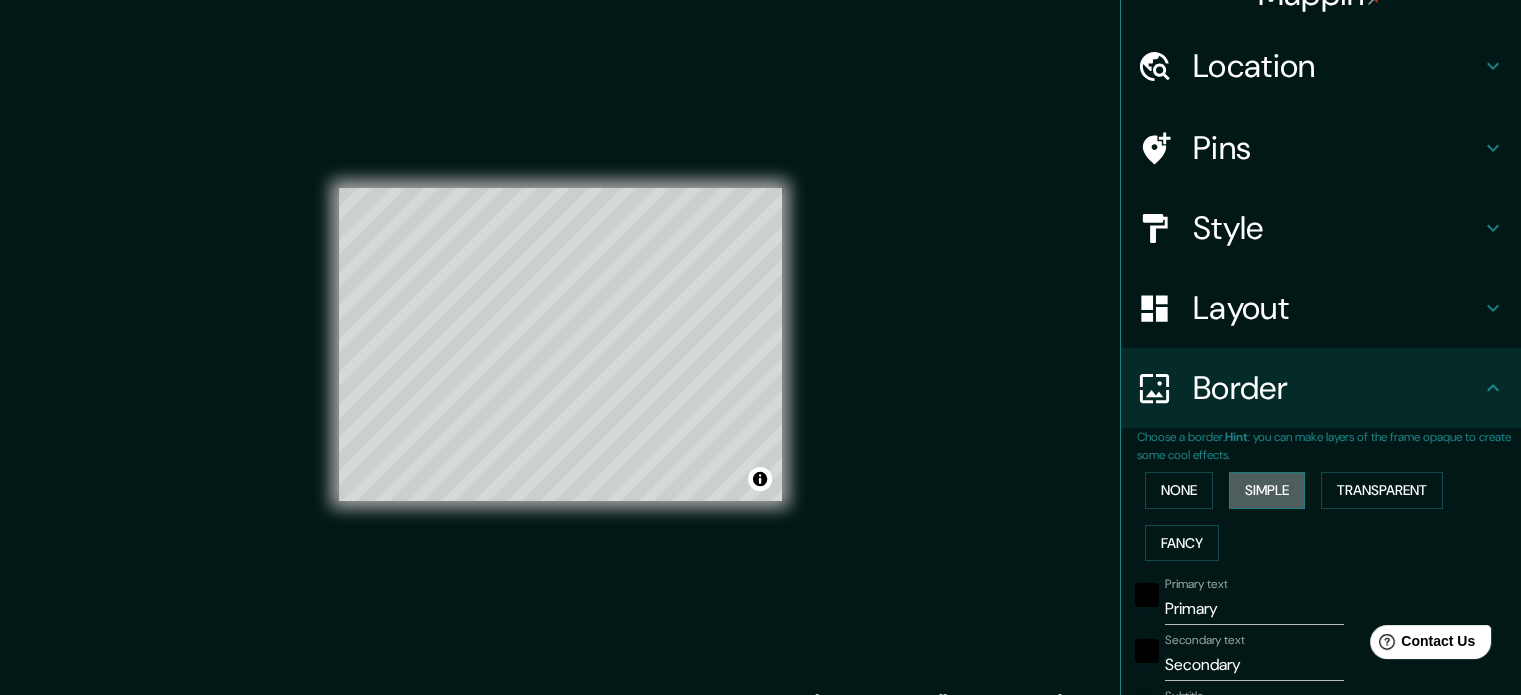 click on "Simple" at bounding box center [1267, 490] 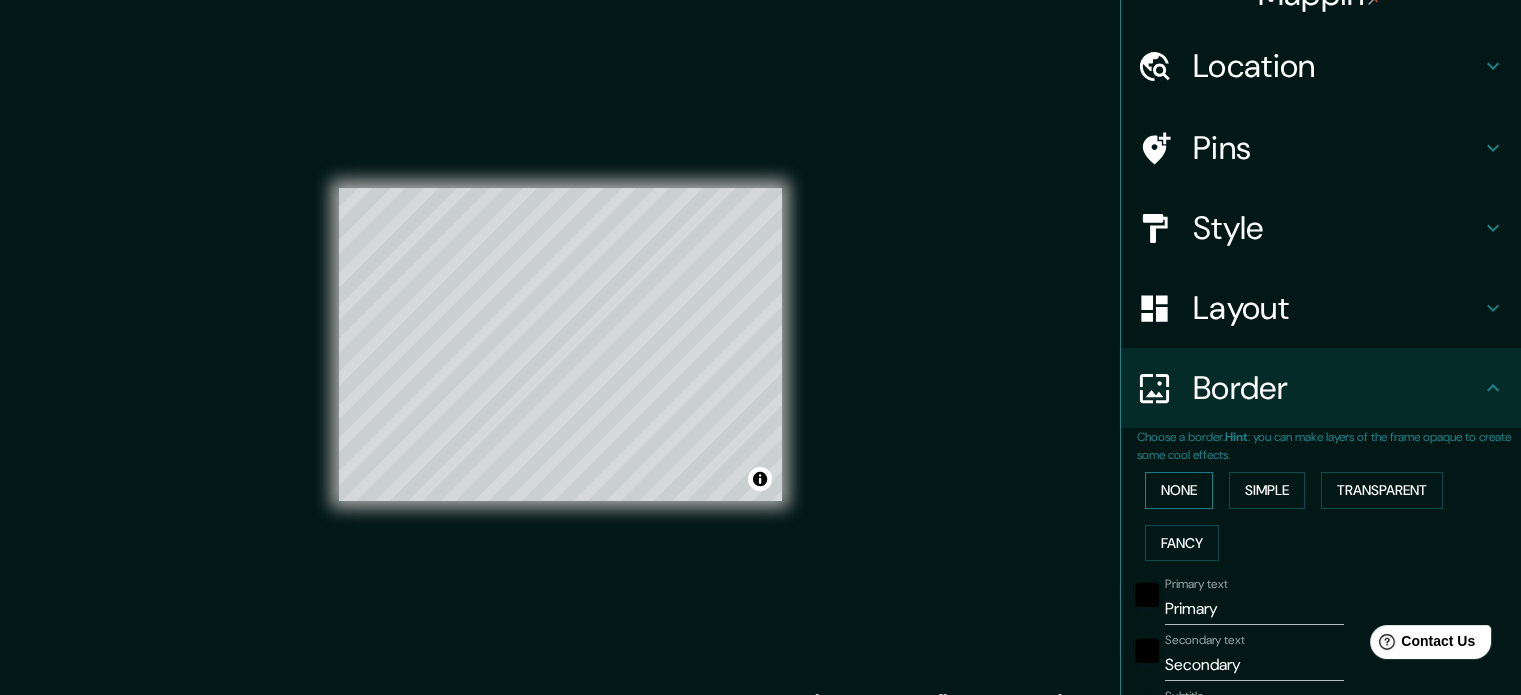 click on "None" at bounding box center [1179, 490] 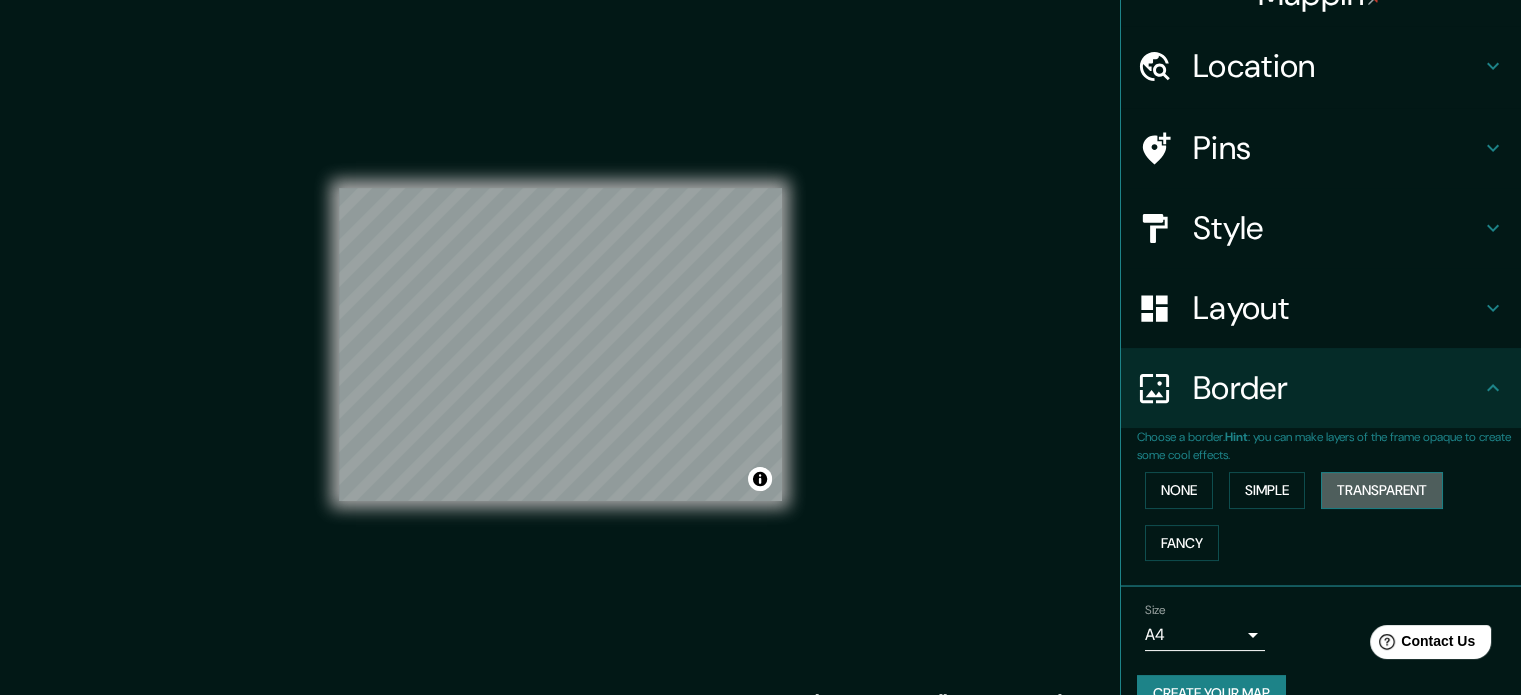 click on "Transparent" at bounding box center (1382, 490) 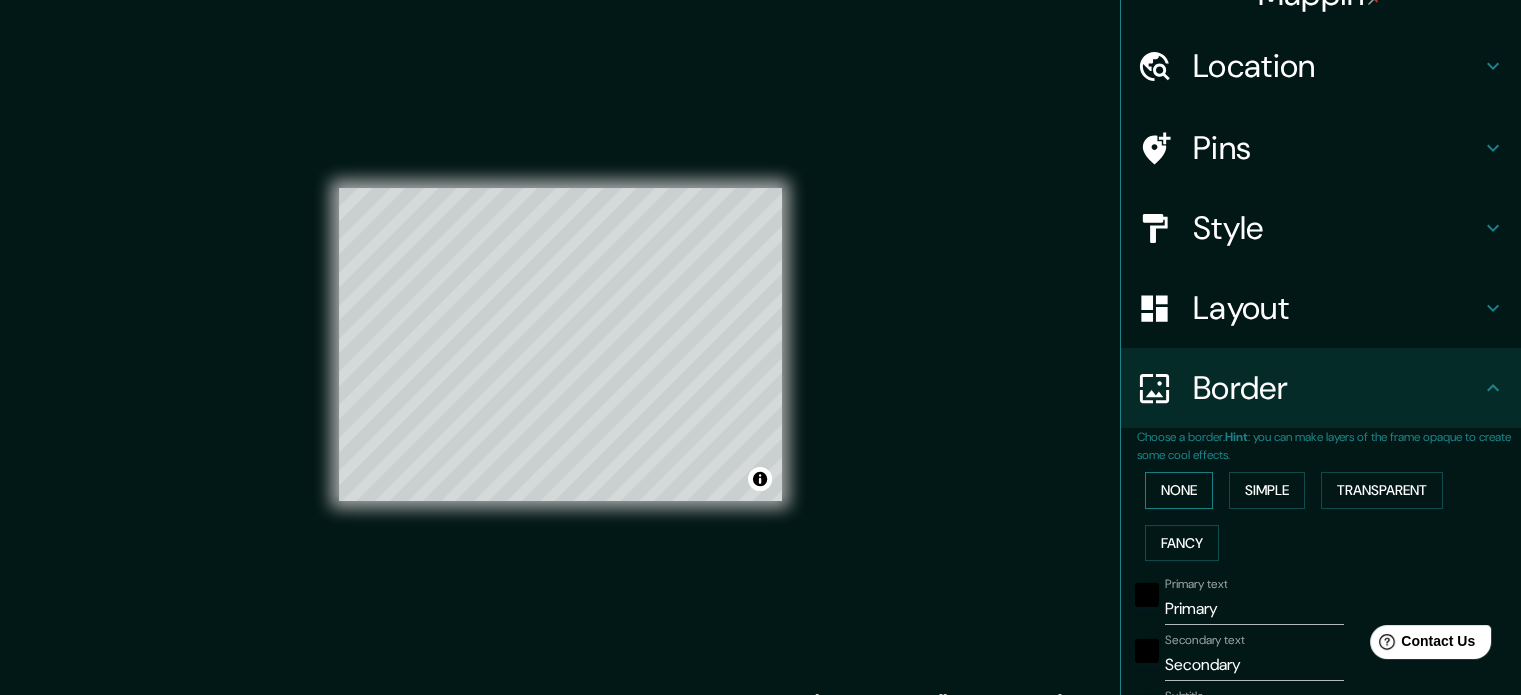click on "None" at bounding box center [1179, 490] 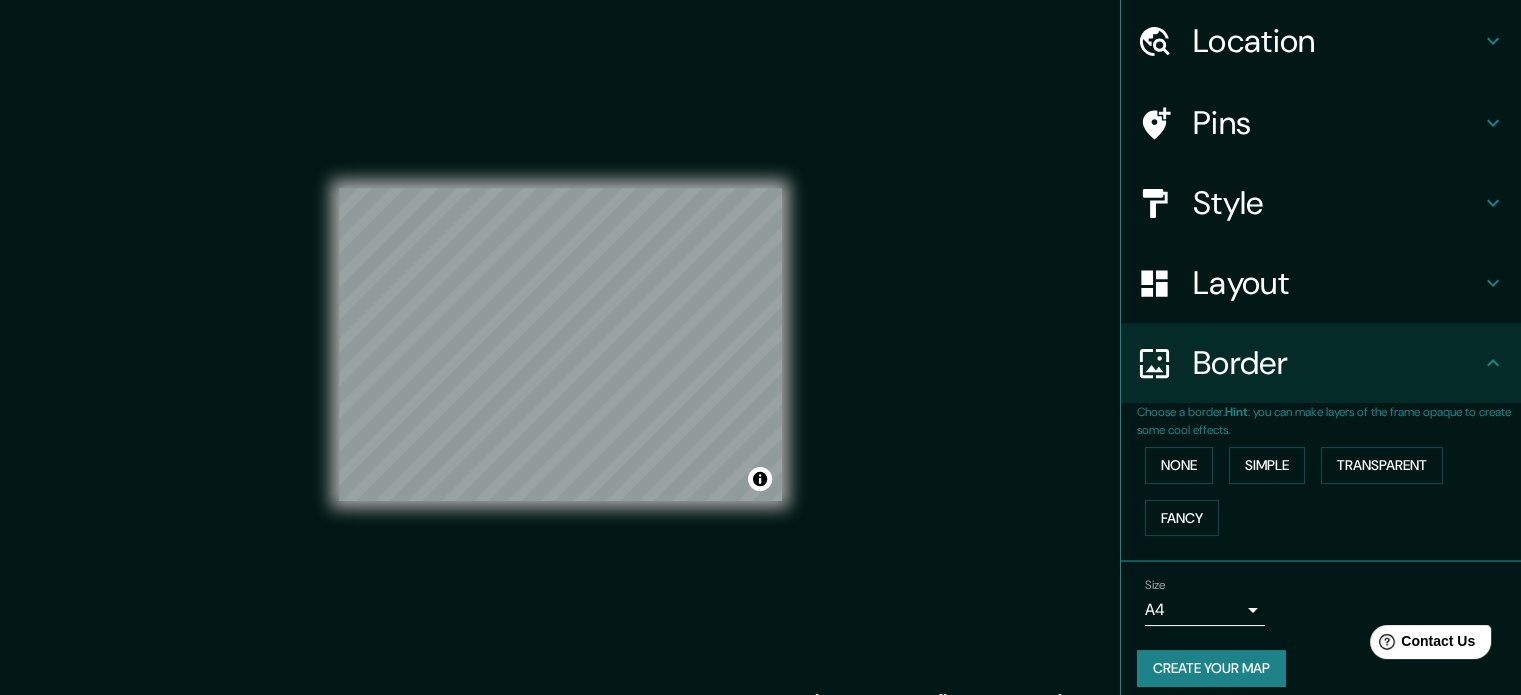 scroll, scrollTop: 76, scrollLeft: 0, axis: vertical 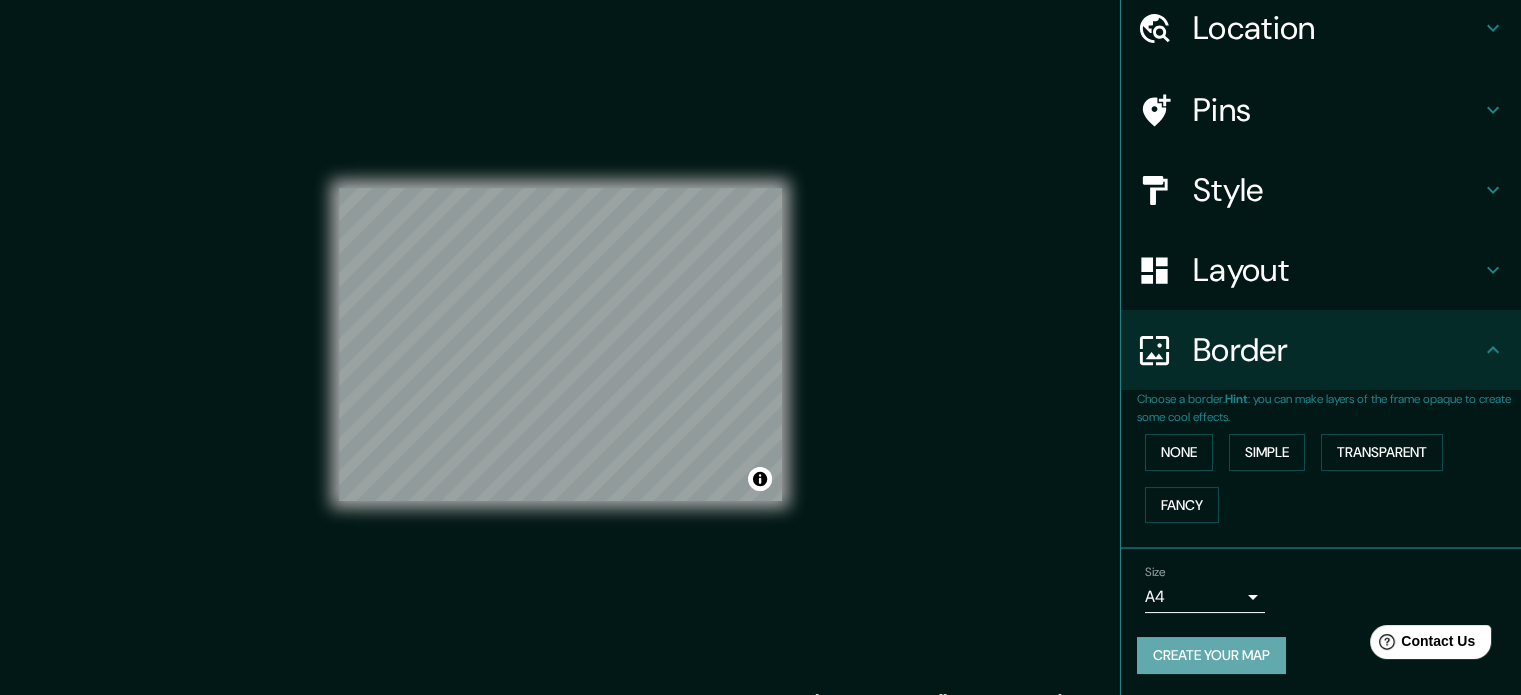 click on "Create your map" at bounding box center (1211, 655) 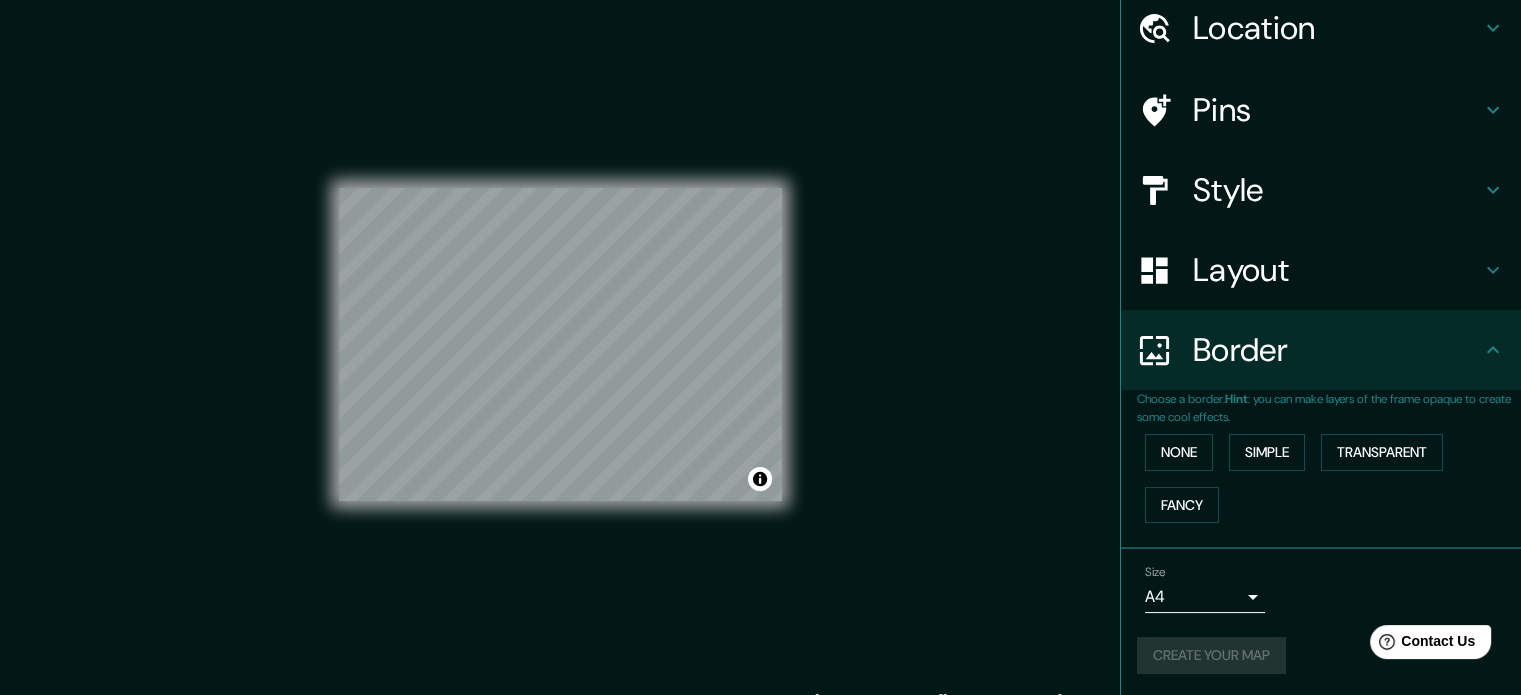 scroll, scrollTop: 26, scrollLeft: 0, axis: vertical 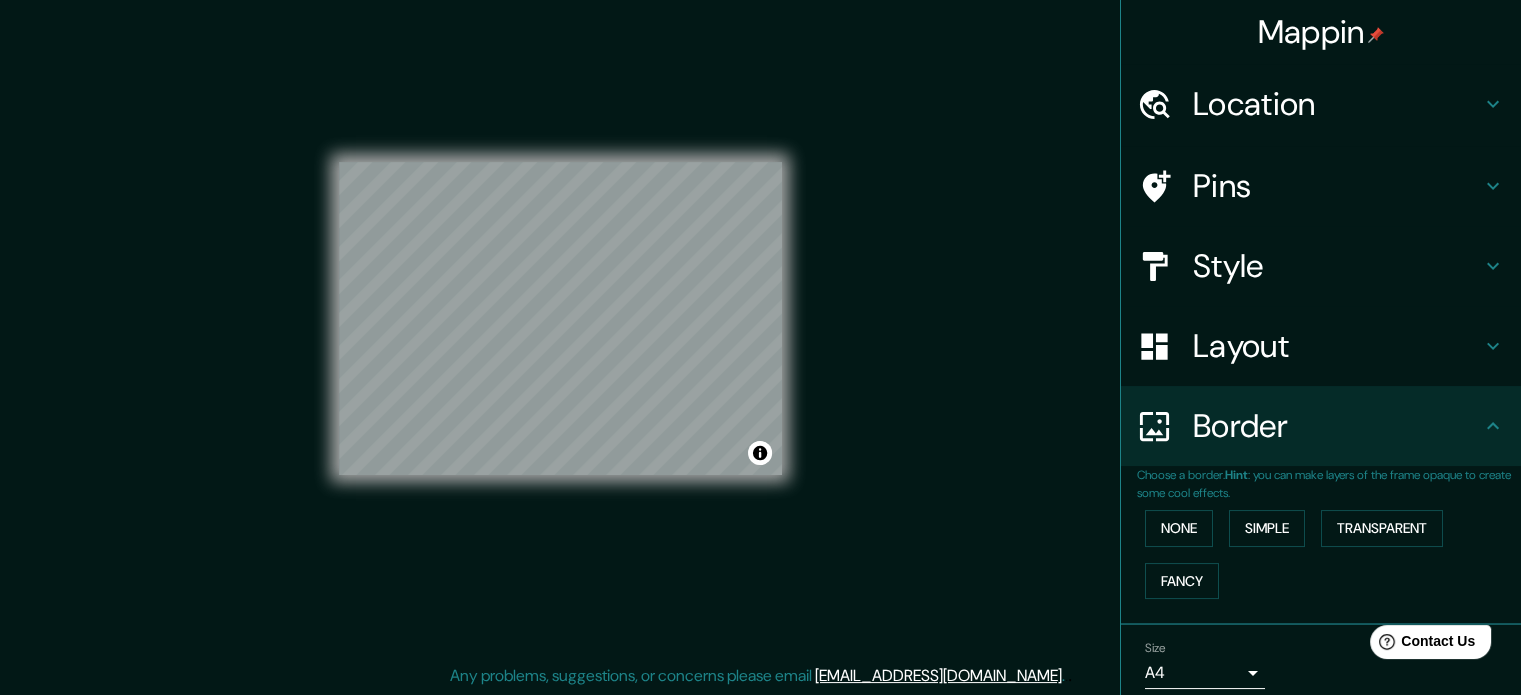 click on "Layout" at bounding box center [1337, 346] 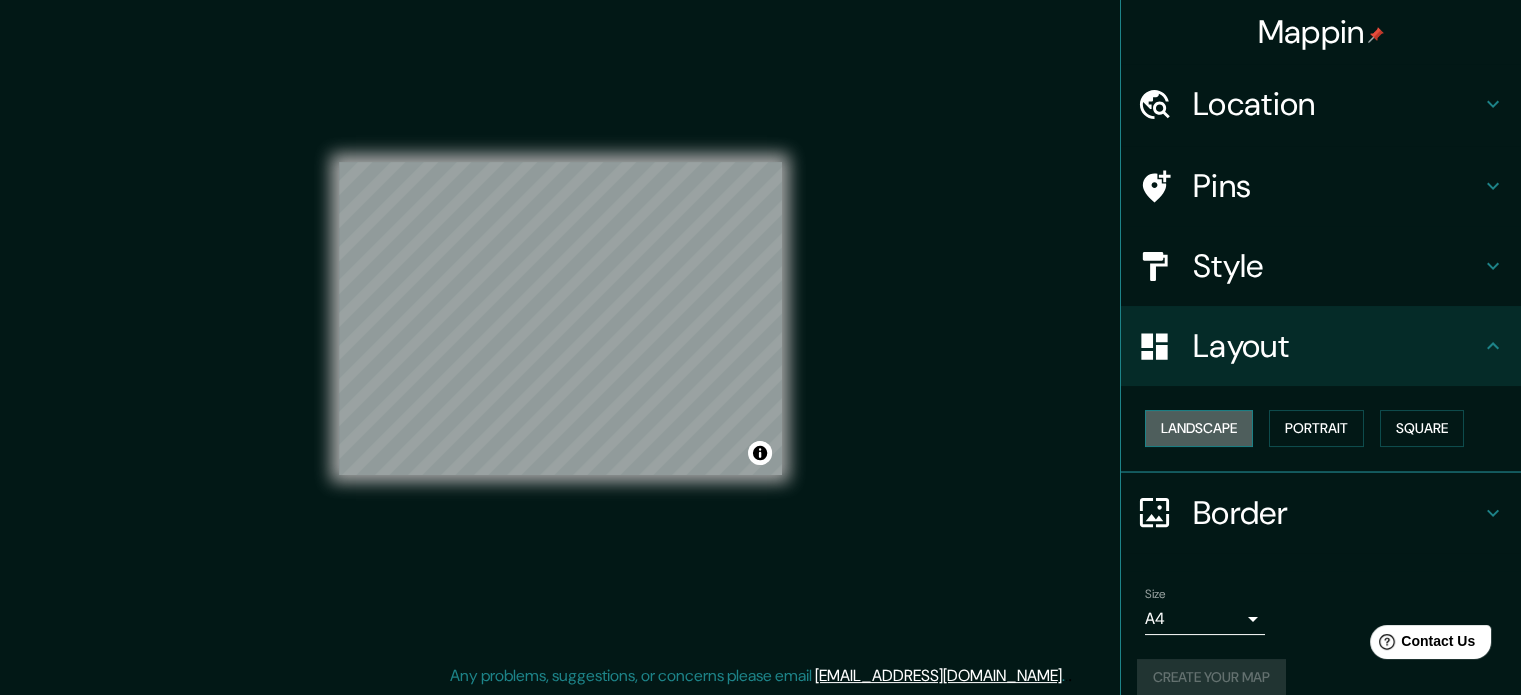 click on "Landscape" at bounding box center [1199, 428] 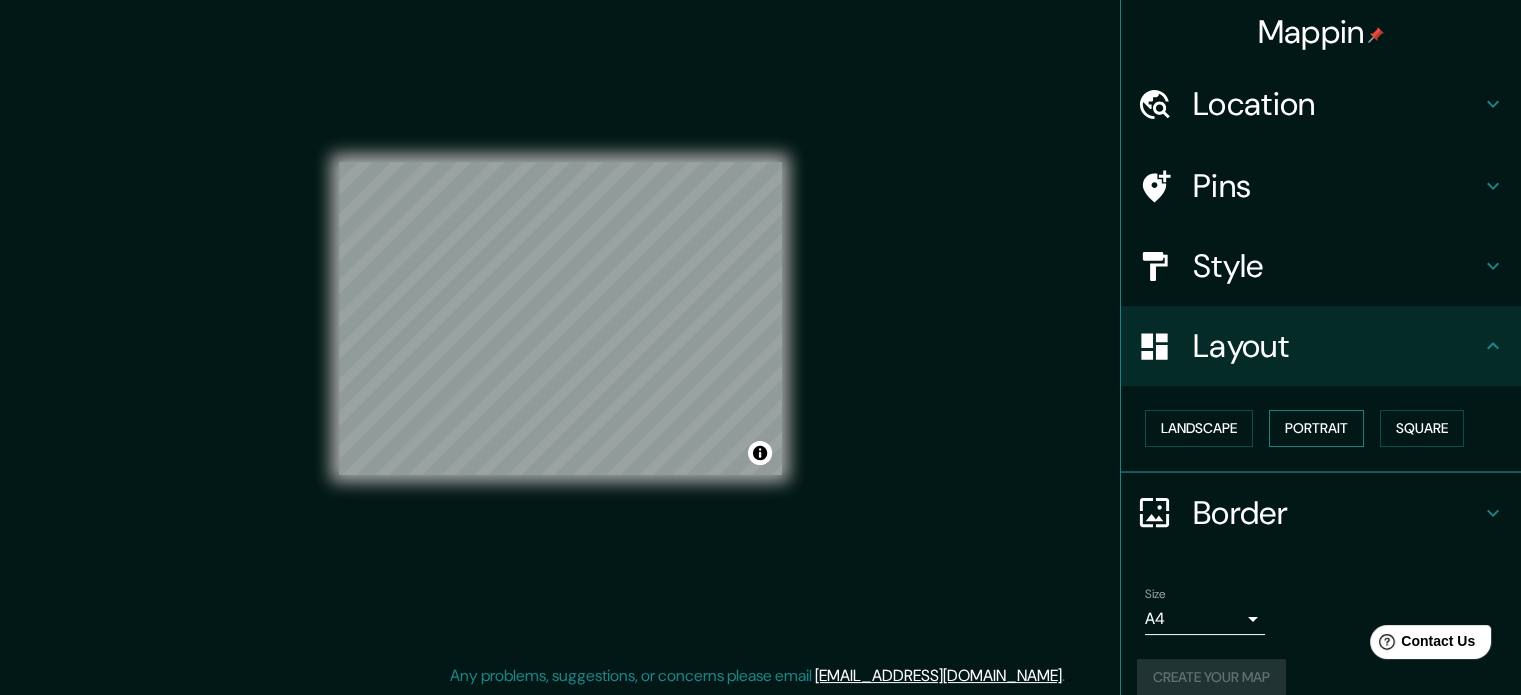 click on "Portrait" at bounding box center [1316, 428] 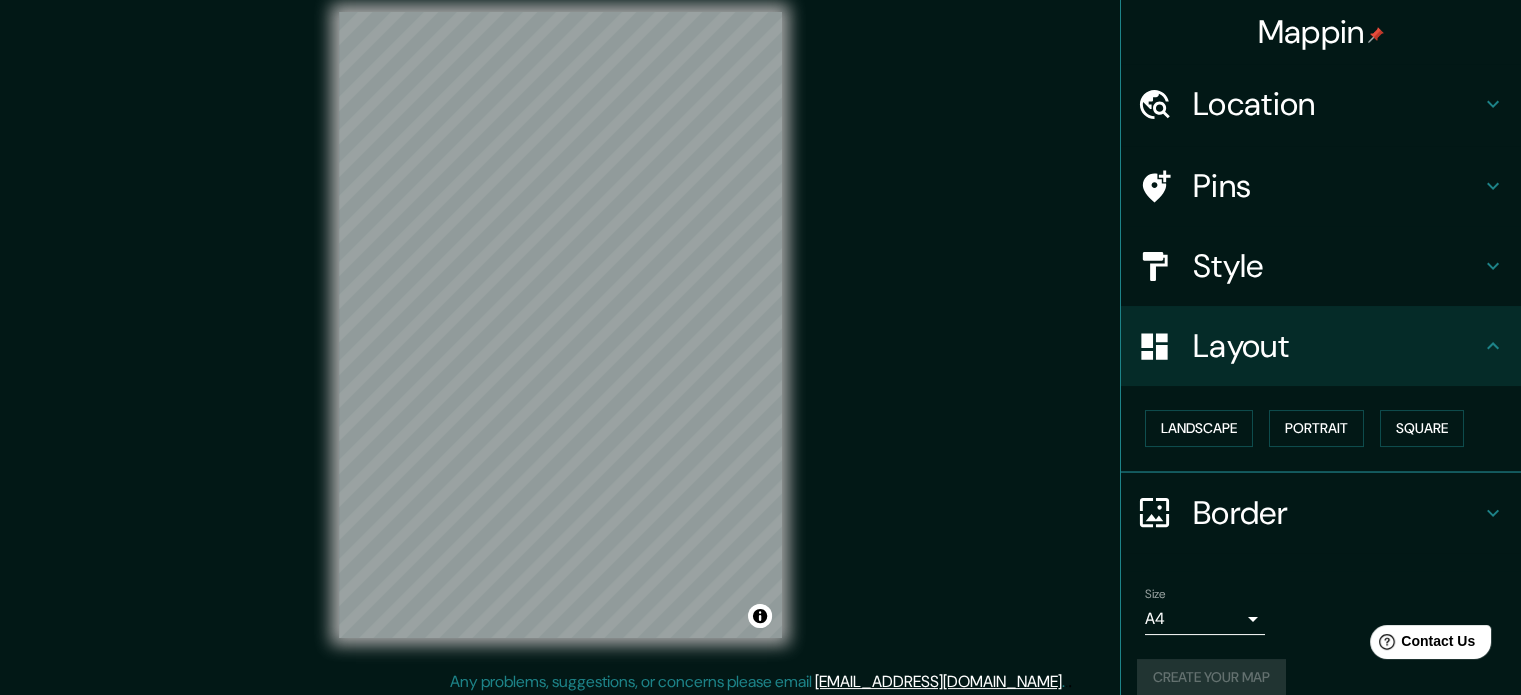 scroll, scrollTop: 0, scrollLeft: 0, axis: both 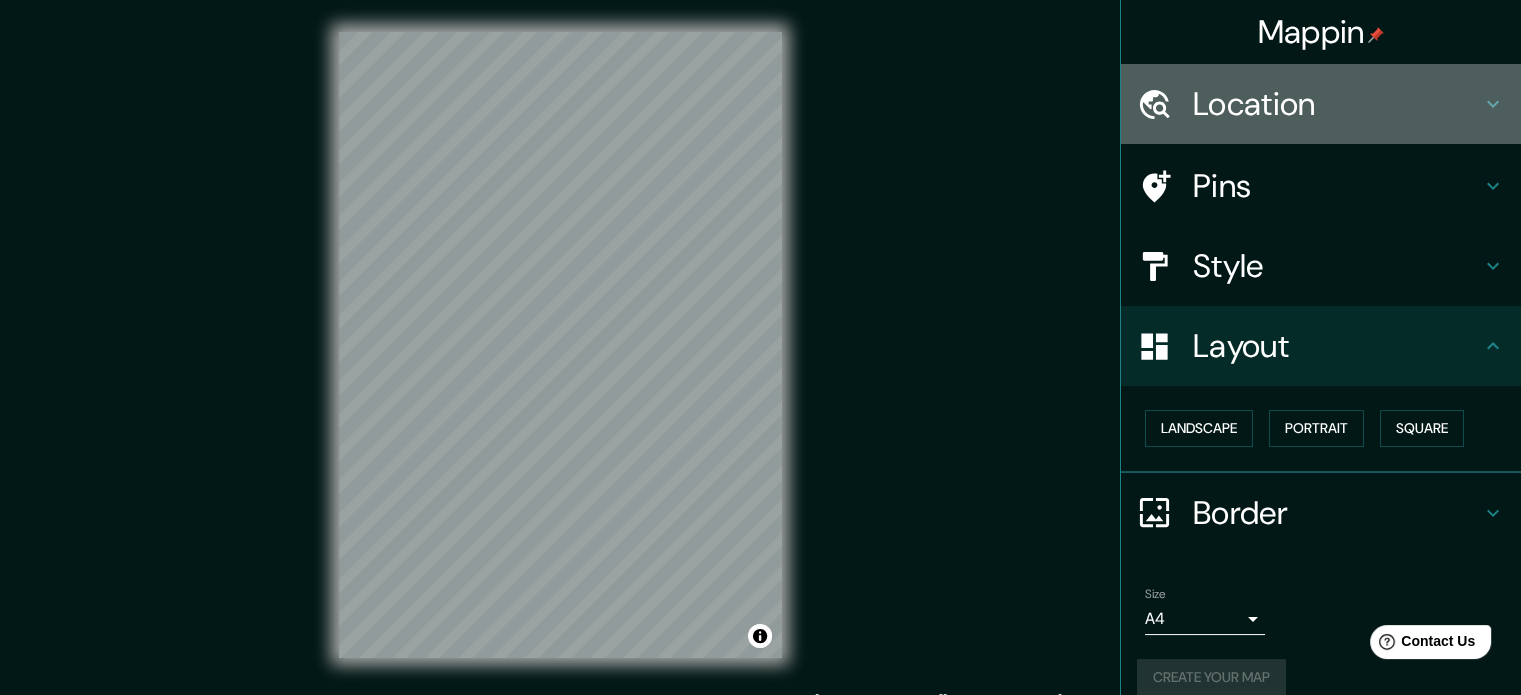 click at bounding box center [1165, 104] 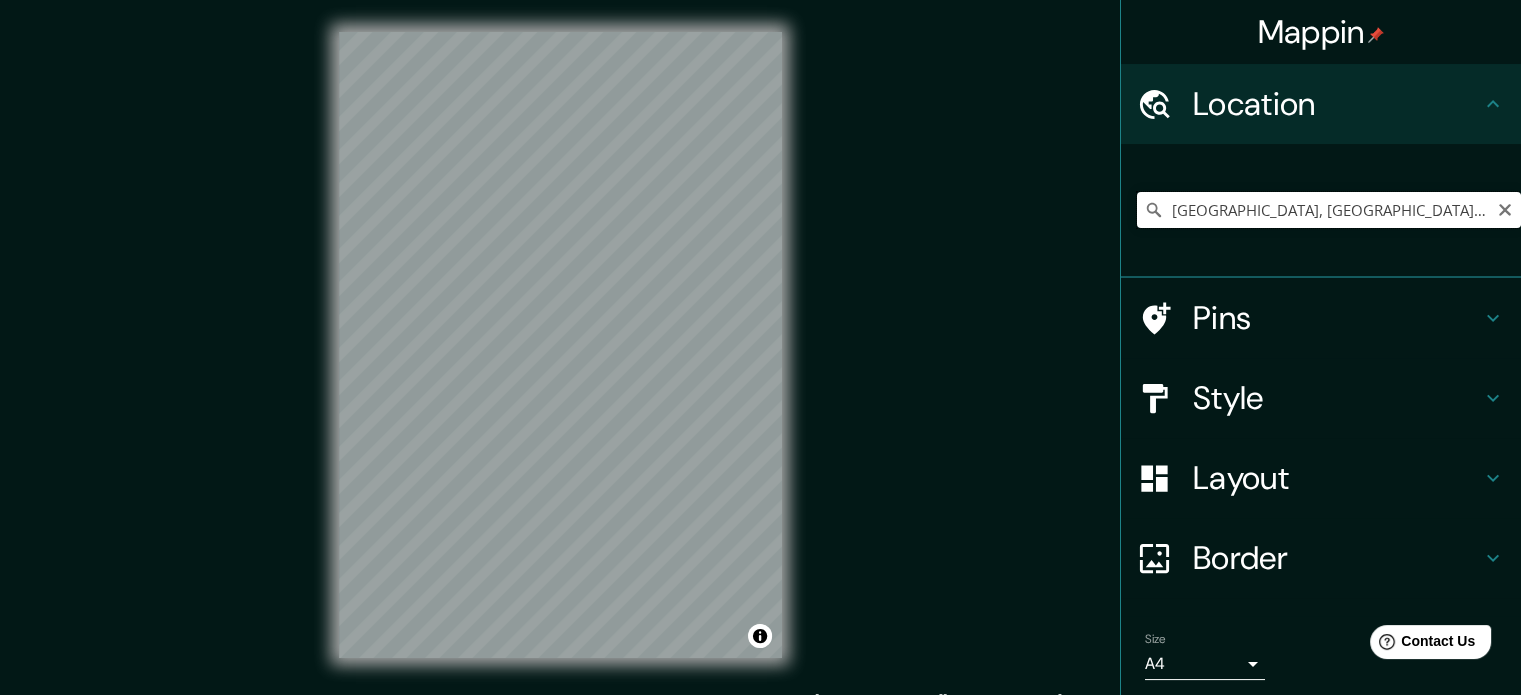 click on "[GEOGRAPHIC_DATA], [GEOGRAPHIC_DATA], [GEOGRAPHIC_DATA]" at bounding box center [1329, 210] 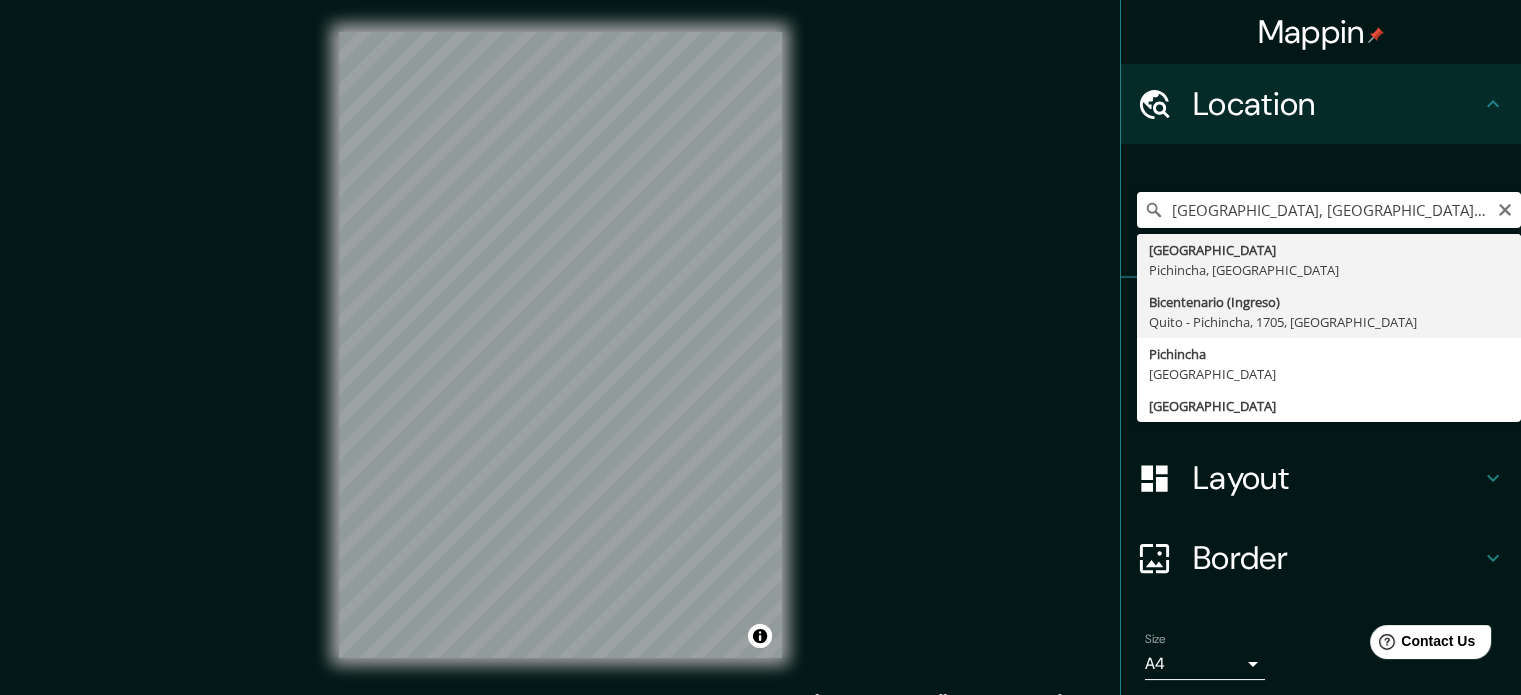type on "Bicentenario (Ingreso), [GEOGRAPHIC_DATA] - Pichincha, 1705, [GEOGRAPHIC_DATA]" 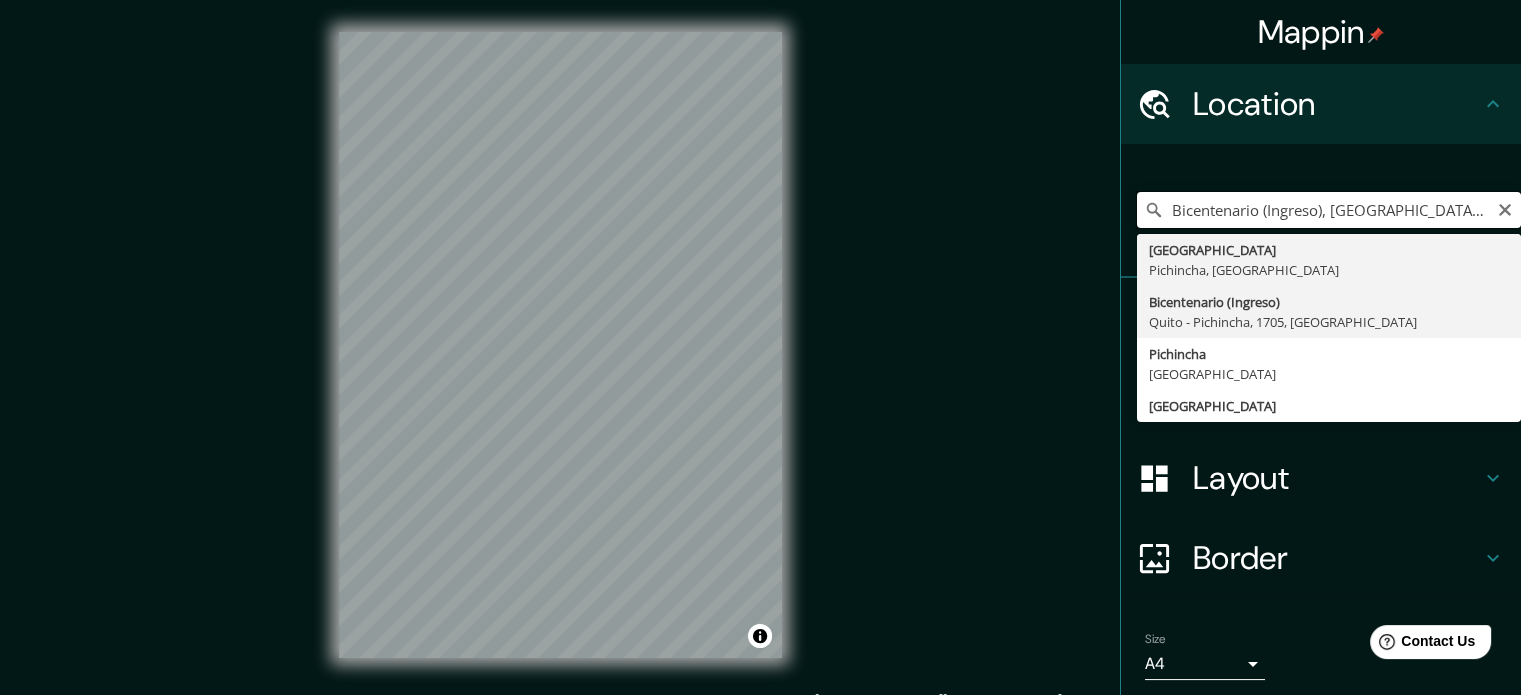 scroll, scrollTop: 0, scrollLeft: 0, axis: both 